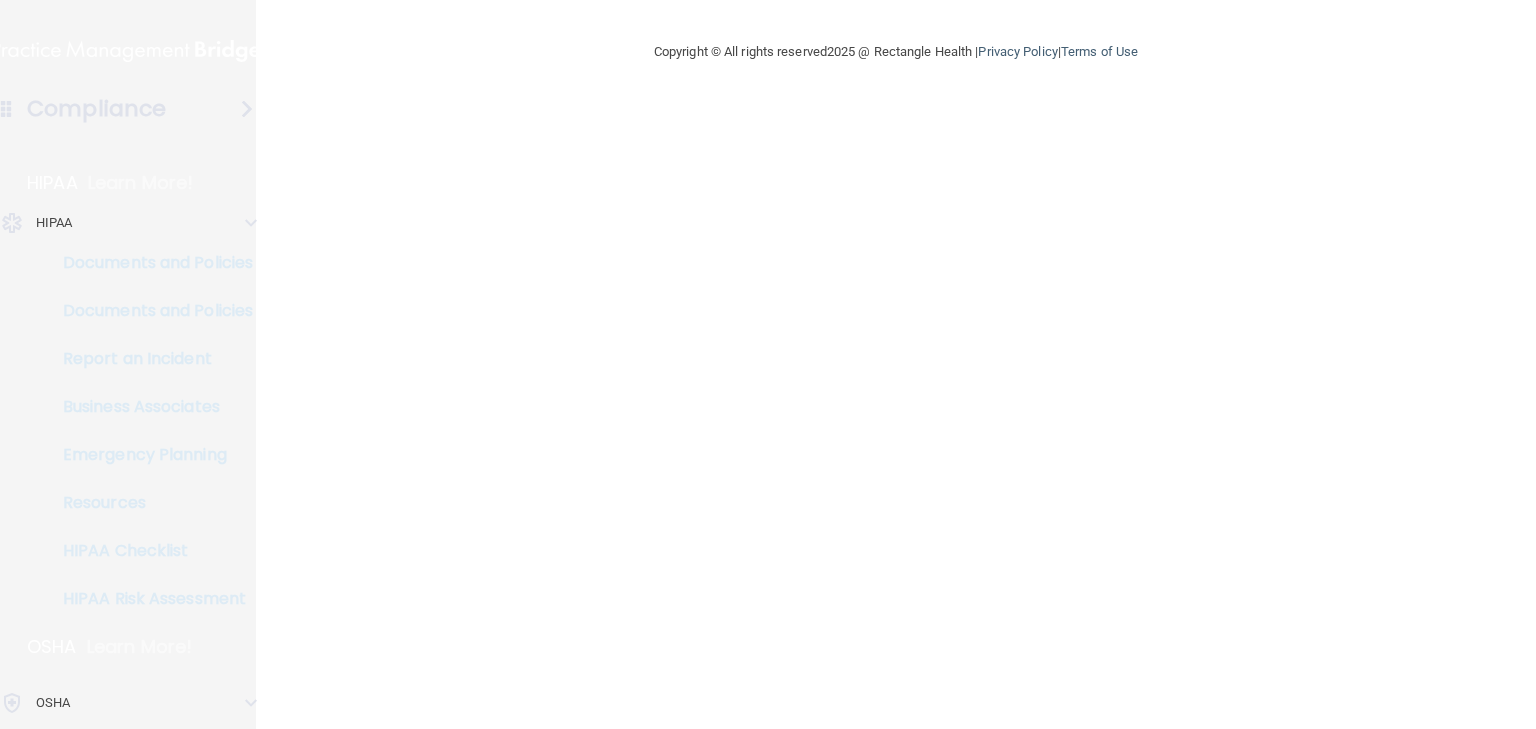 scroll, scrollTop: 0, scrollLeft: 0, axis: both 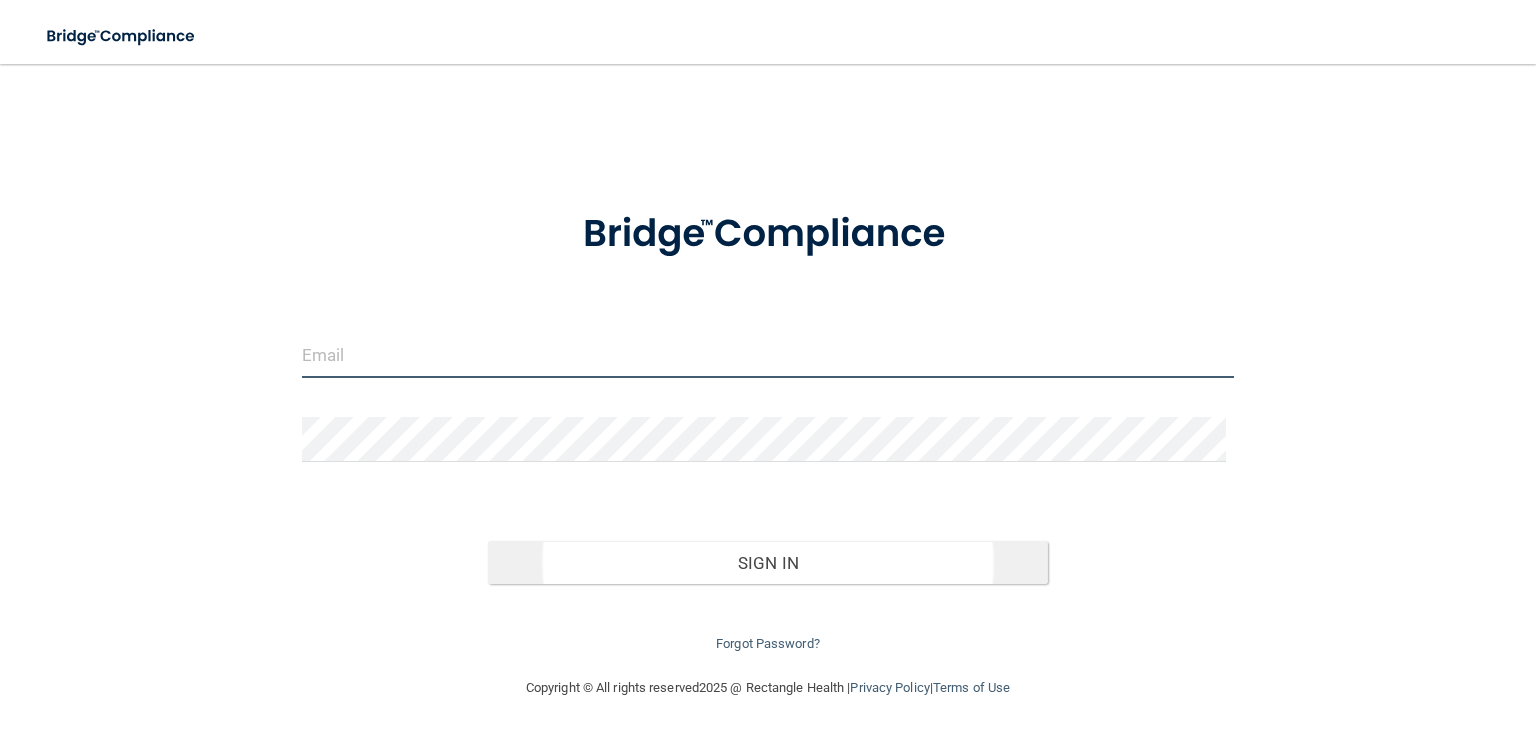 type on "[EMAIL]" 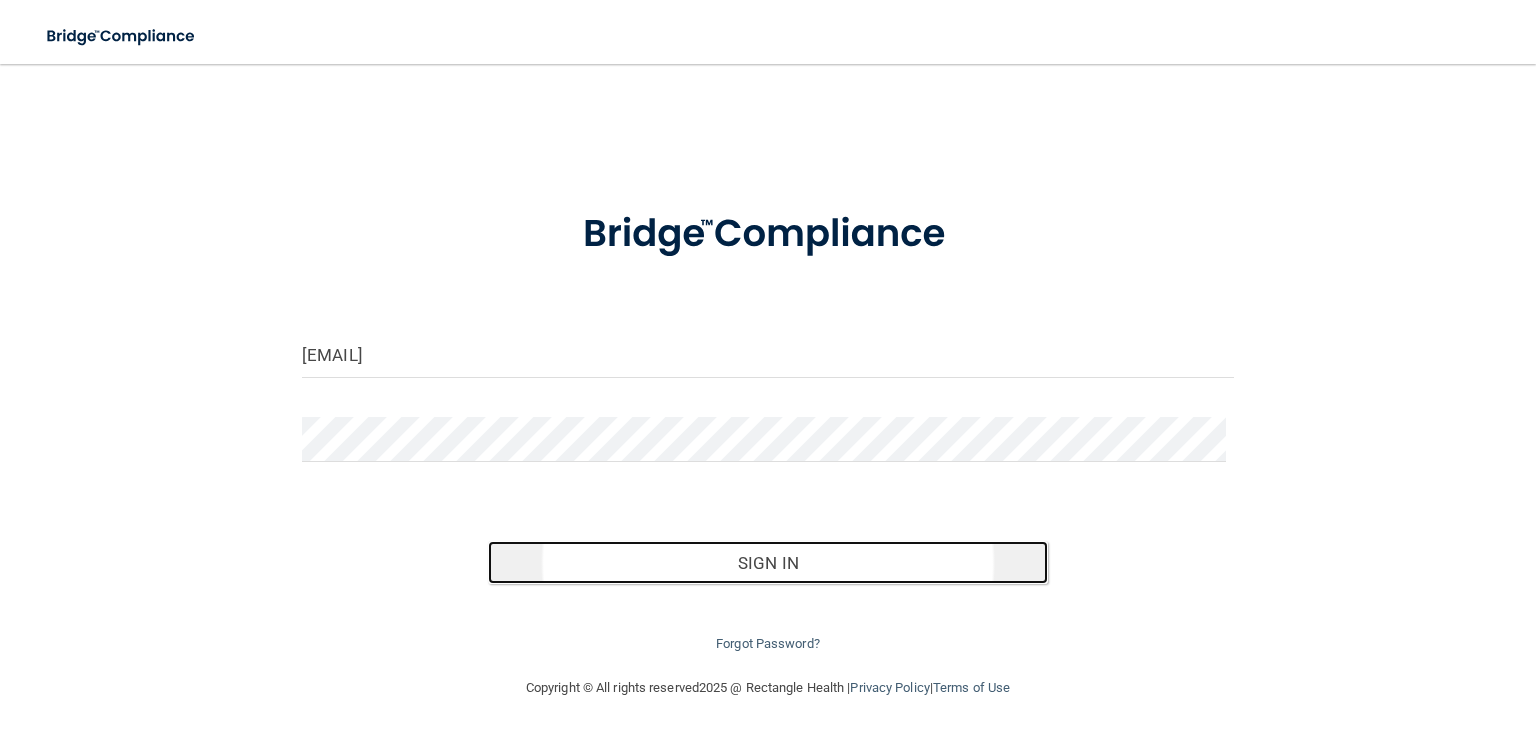 click on "Sign In" at bounding box center (767, 563) 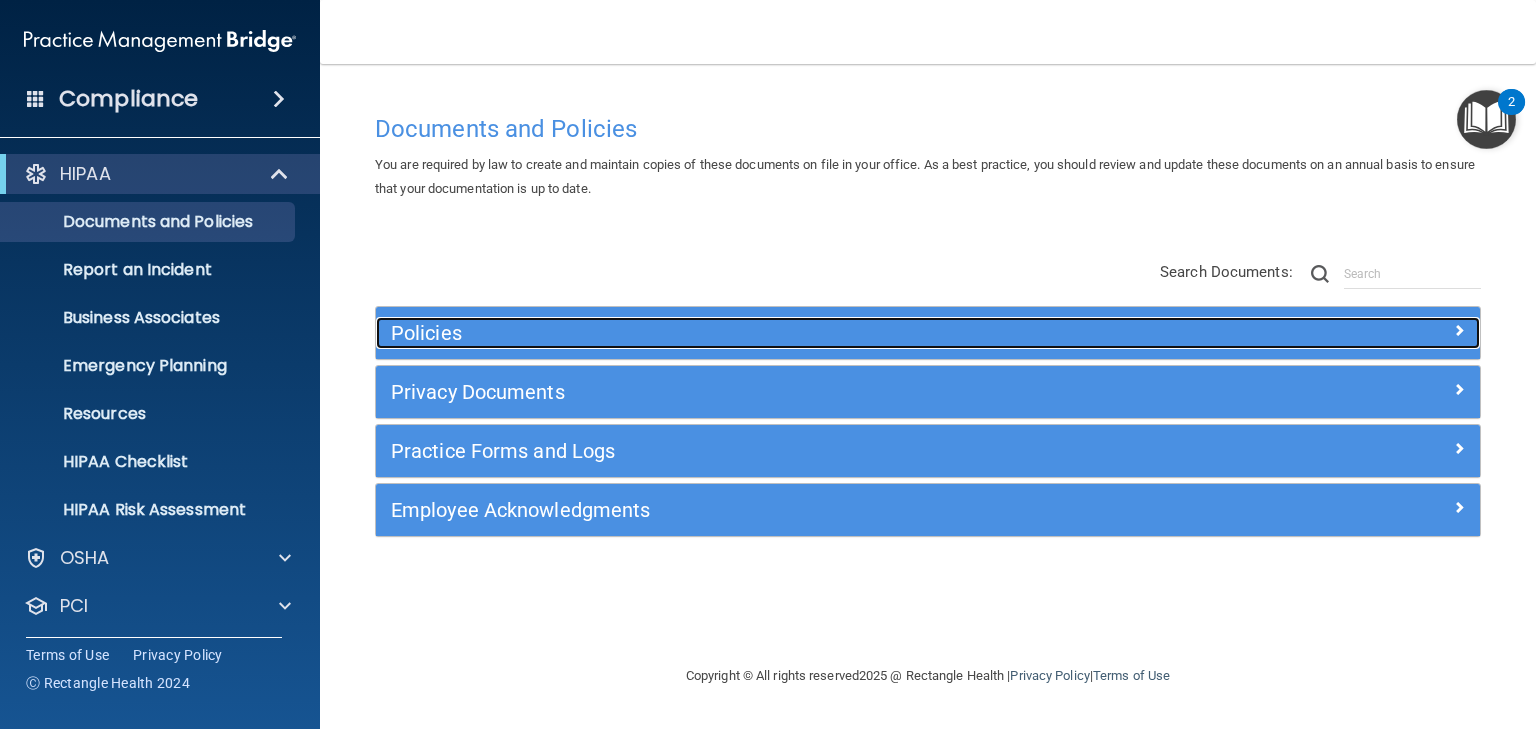 click on "Policies" at bounding box center (790, 333) 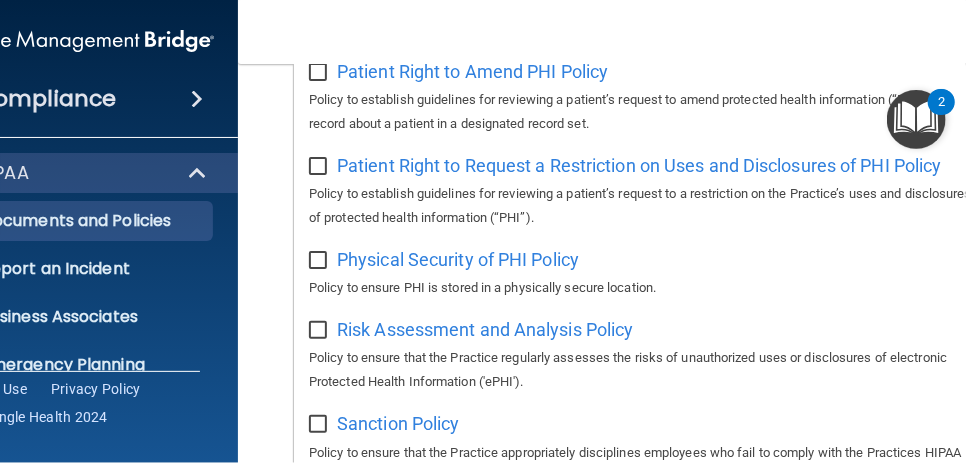 scroll, scrollTop: 1747, scrollLeft: 0, axis: vertical 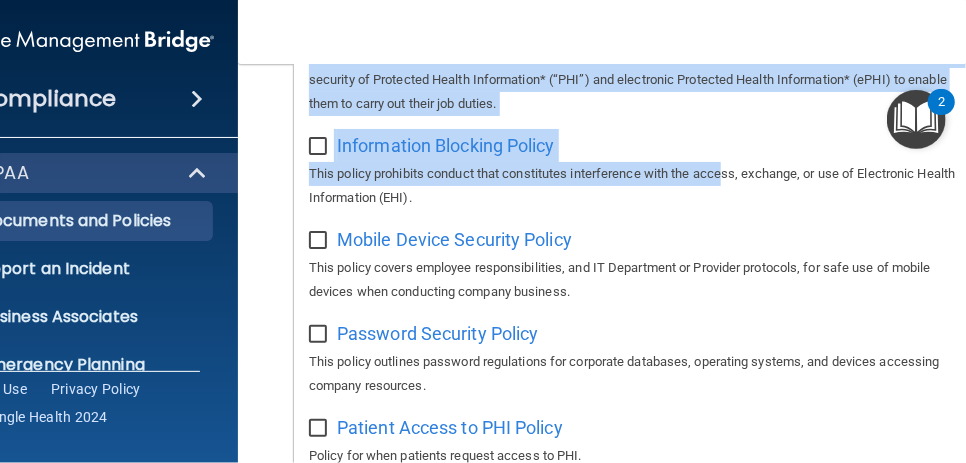 drag, startPoint x: 725, startPoint y: 152, endPoint x: 728, endPoint y: 61, distance: 91.04944 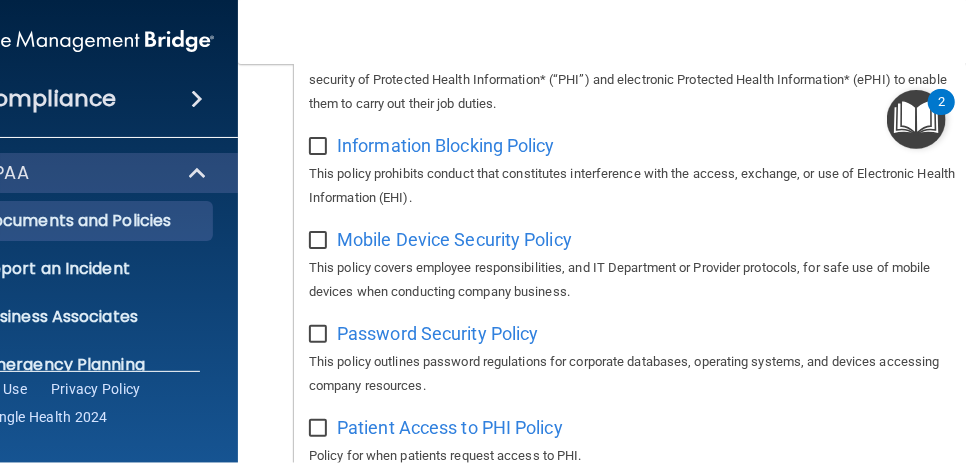 click on "Toggle navigation                                                                                                     [FIRST] [LAST]   [EMAIL]                            Manage My Enterprise              RH Training Demo Account     Manage My Location" at bounding box center (643, 32) 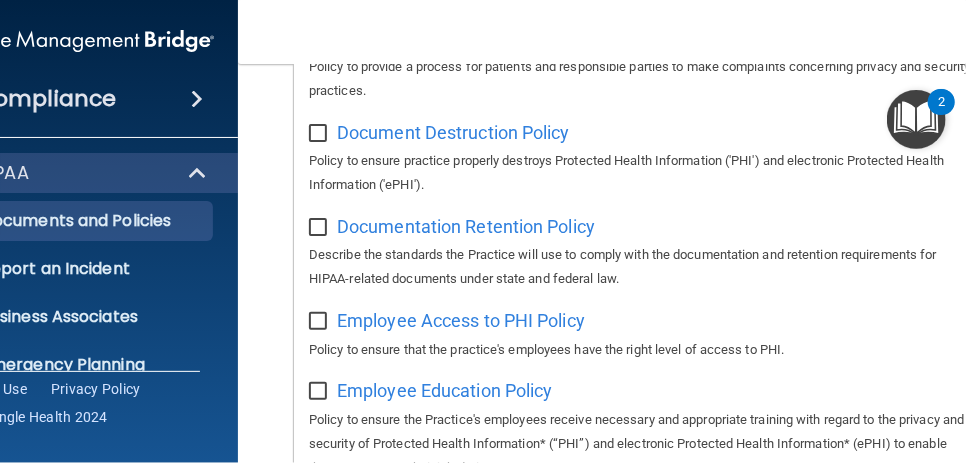 scroll, scrollTop: 0, scrollLeft: 0, axis: both 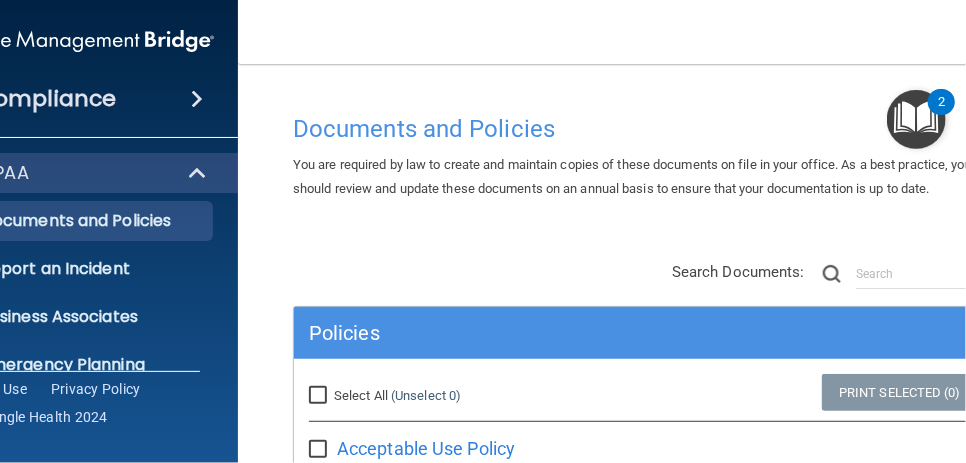 click on "Documents and Policies       You are required by law to create and maintain copies of these documents on file in your office. As a best practice, you should review and update these documents on an annual basis to ensure that your documentation is up to date.             There are no documents selected                Search Documents:                      Search Results            Name  Description        Acceptable Use Policy   Acceptable Use Policy     Policy that defines acceptable and unacceptable use of electronic devices and network resources in conjunction with its established culture of ethical and lawful behavior, openness, trust, and integrity.        Business Associates Policy   Business Associates Policy     Policy that describes the obligations of business associates and the requirements for contracting with business associates.        Complaint Process Policy   Complaint Process Policy            Document Destruction Policy   Document Destruction Policy" at bounding box center (643, 1375) 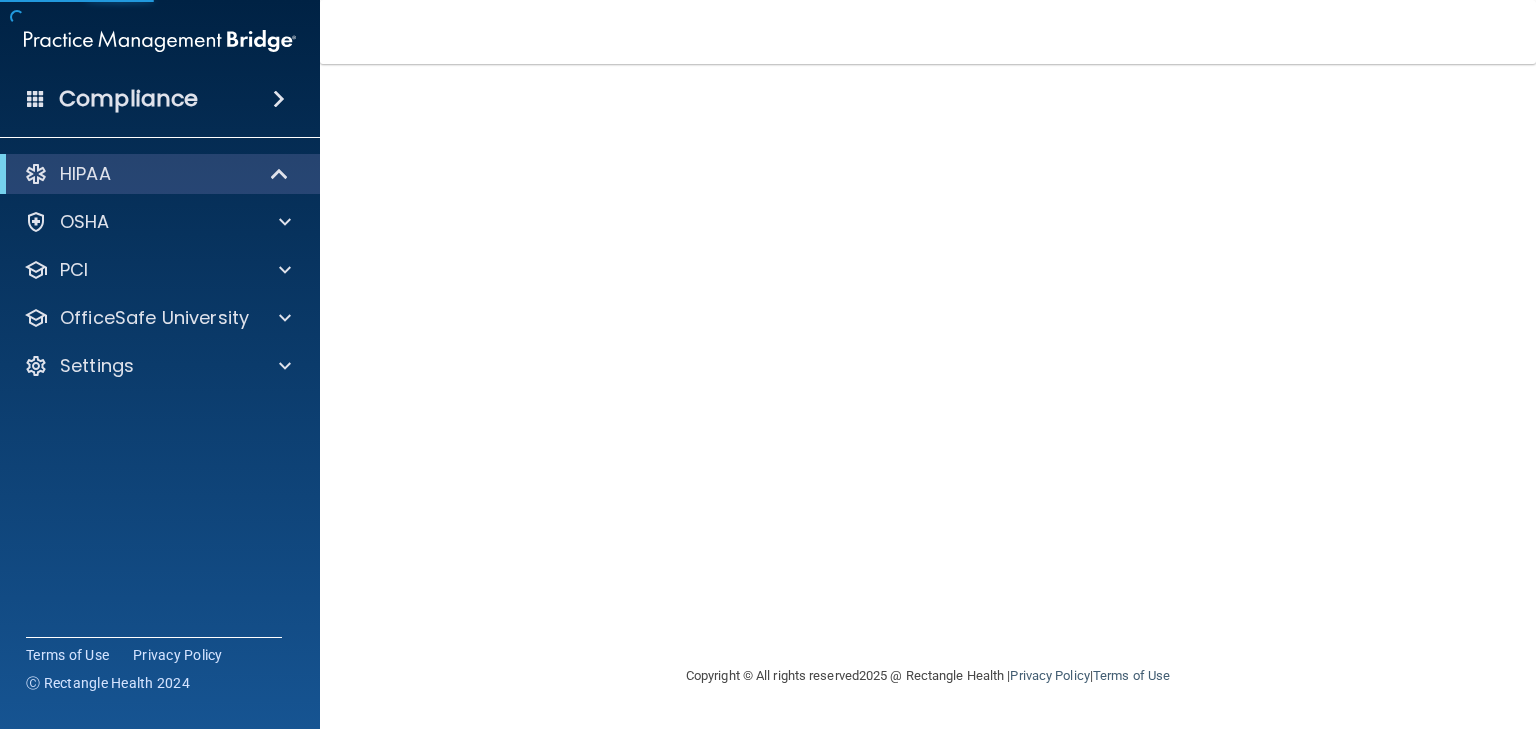 scroll, scrollTop: 0, scrollLeft: 0, axis: both 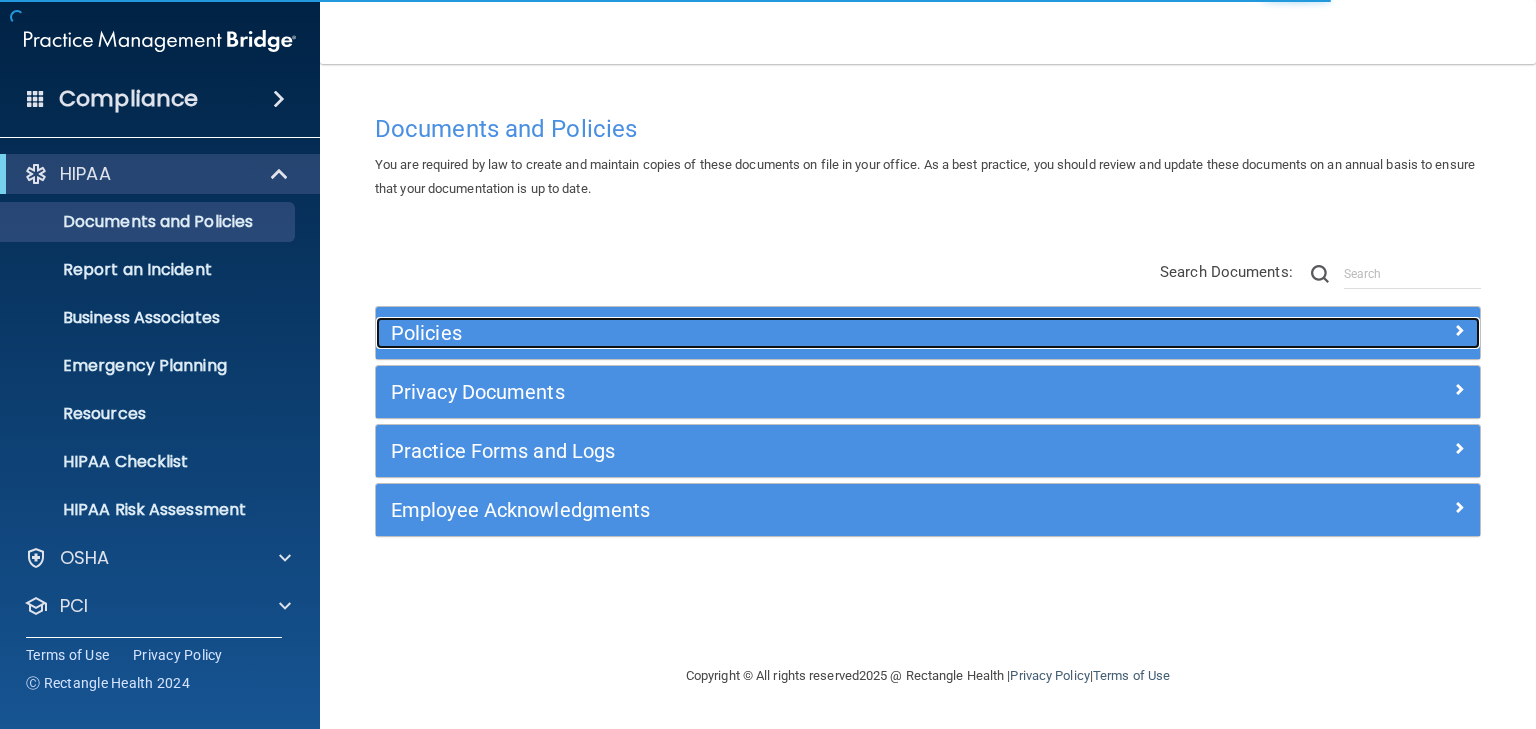 click on "Policies" at bounding box center (790, 333) 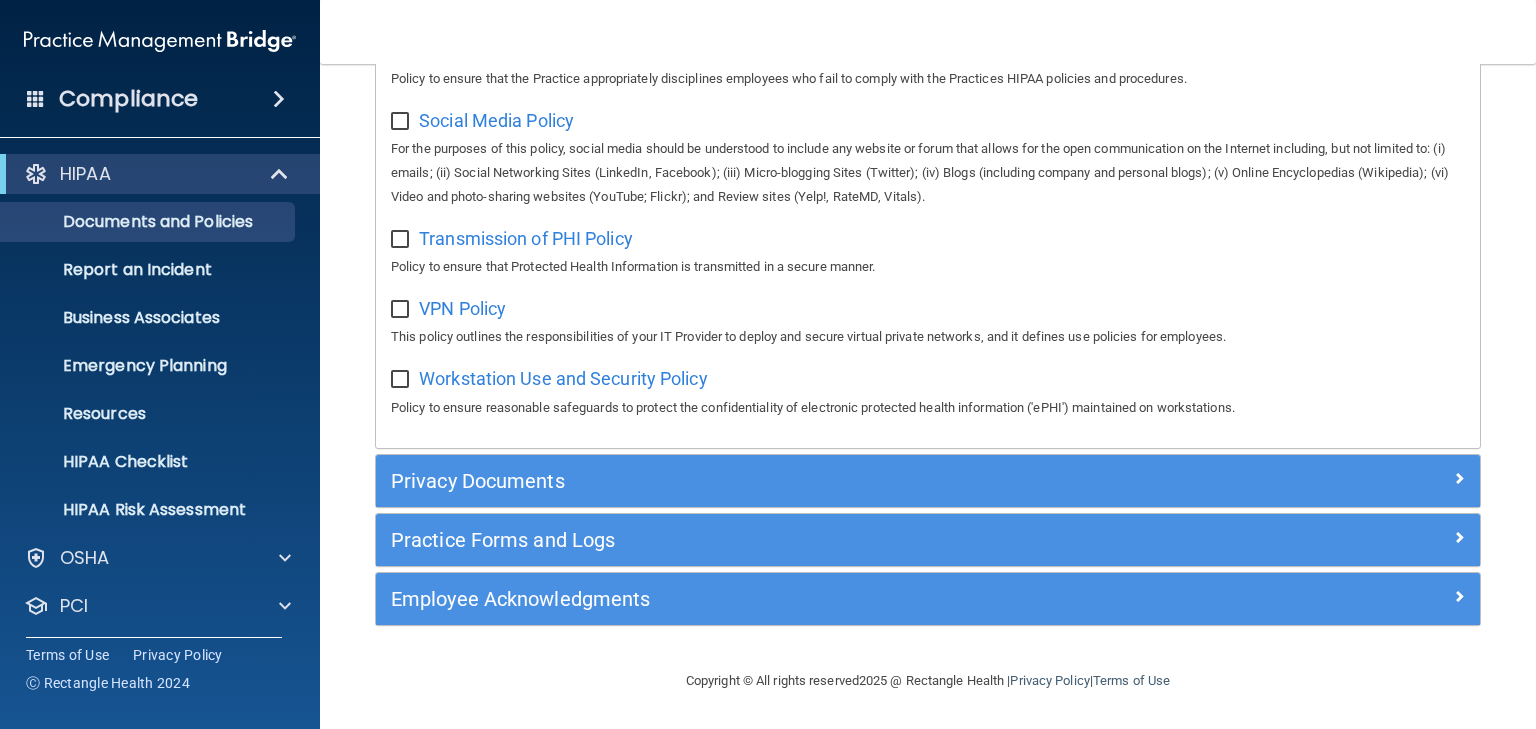 scroll, scrollTop: 1580, scrollLeft: 0, axis: vertical 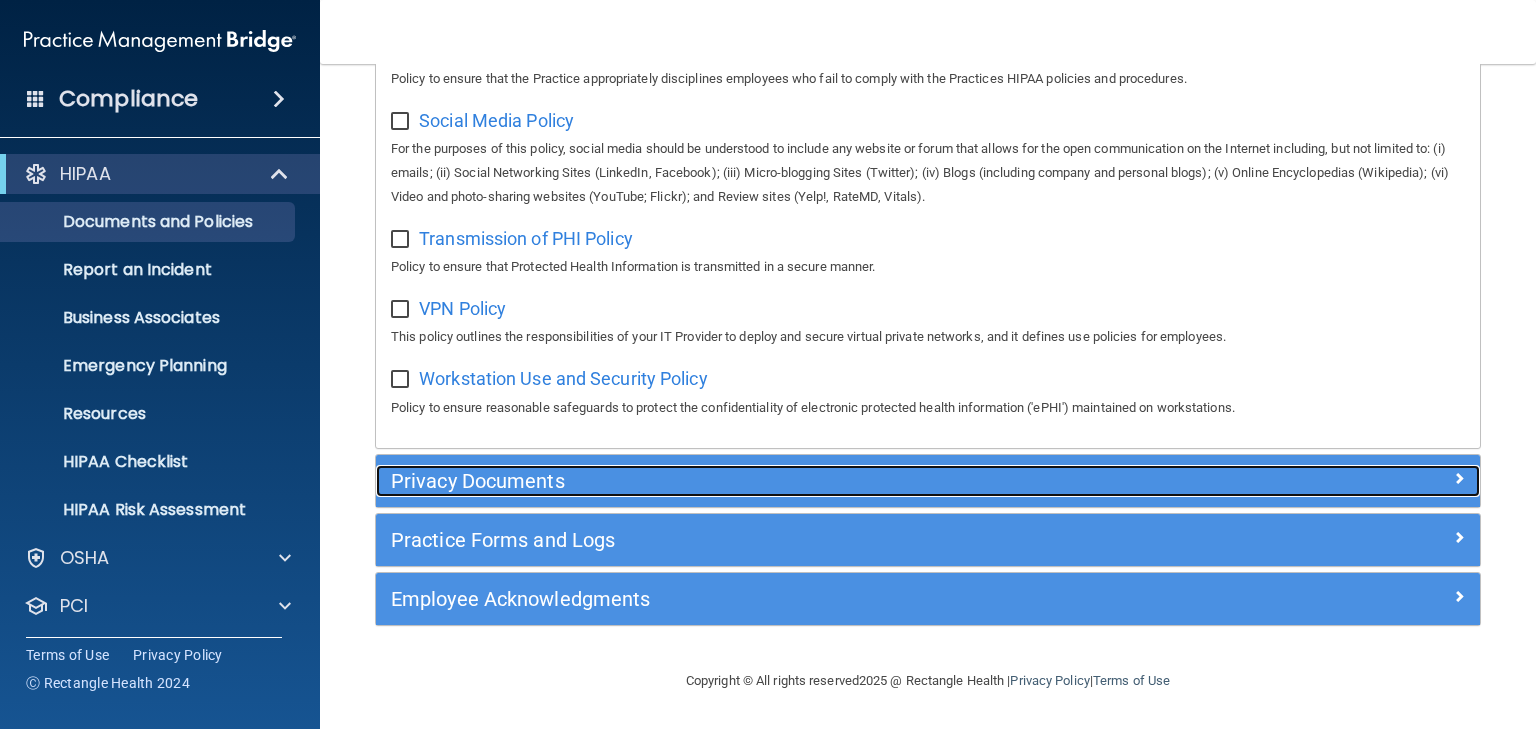 click on "Privacy Documents" at bounding box center [790, 481] 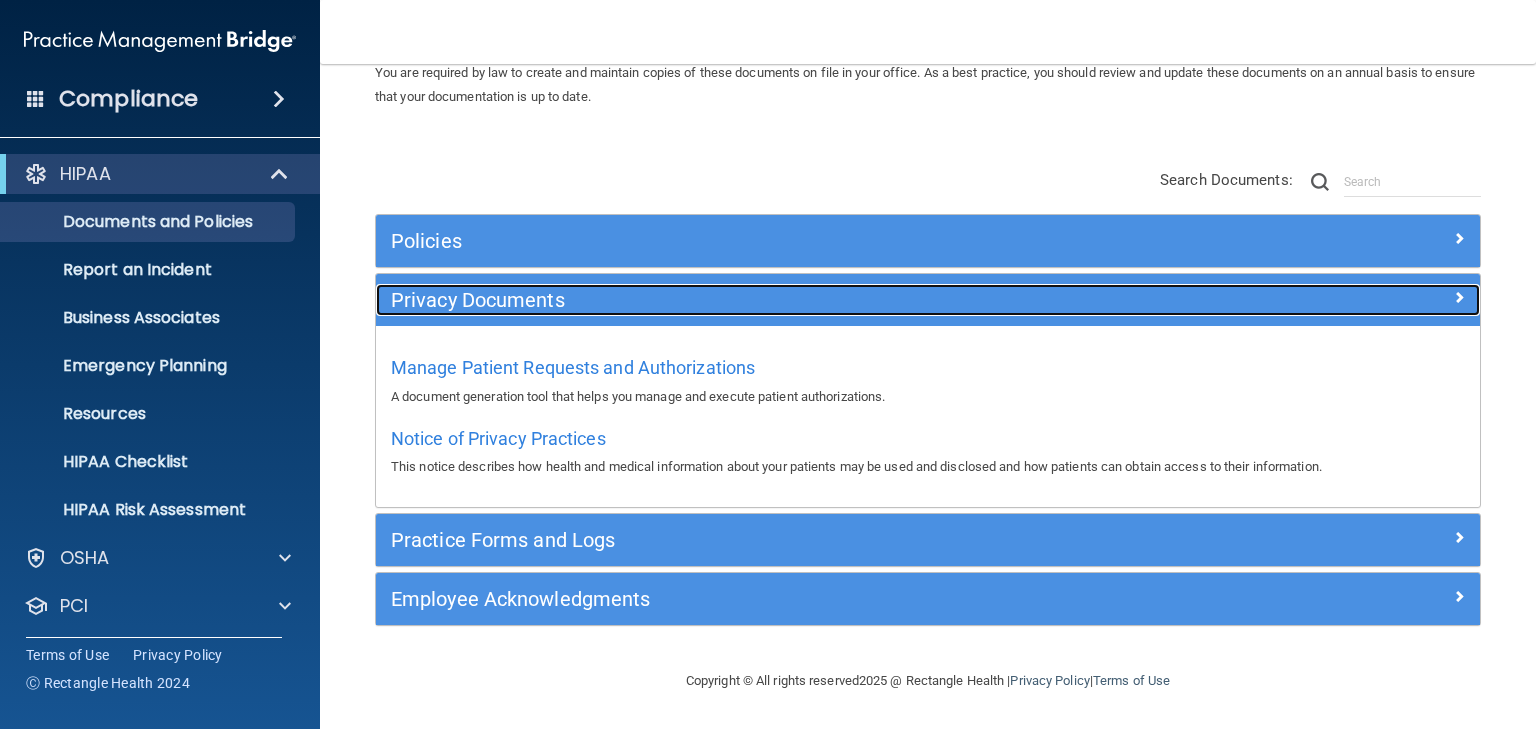 scroll, scrollTop: 90, scrollLeft: 0, axis: vertical 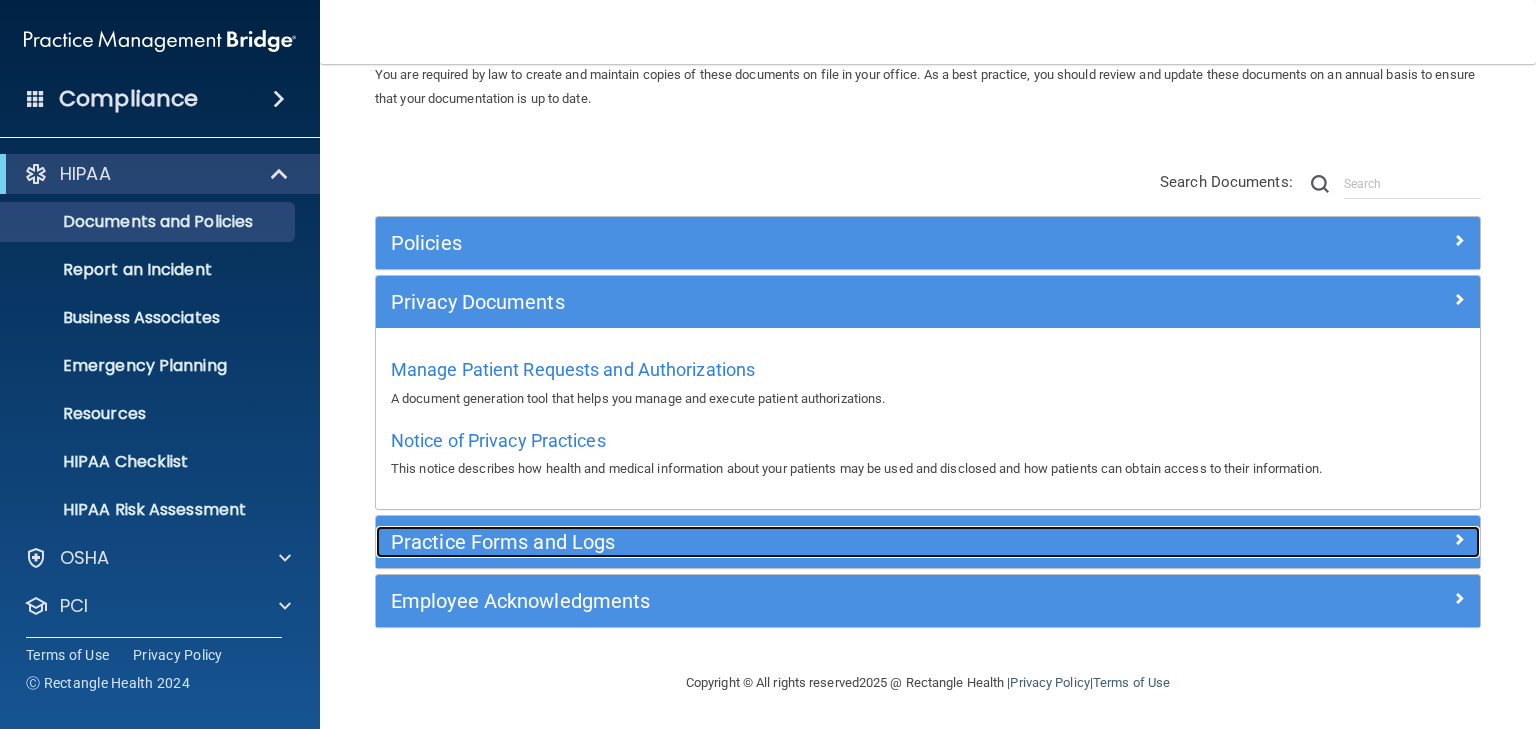click on "Practice Forms and Logs" at bounding box center [790, 542] 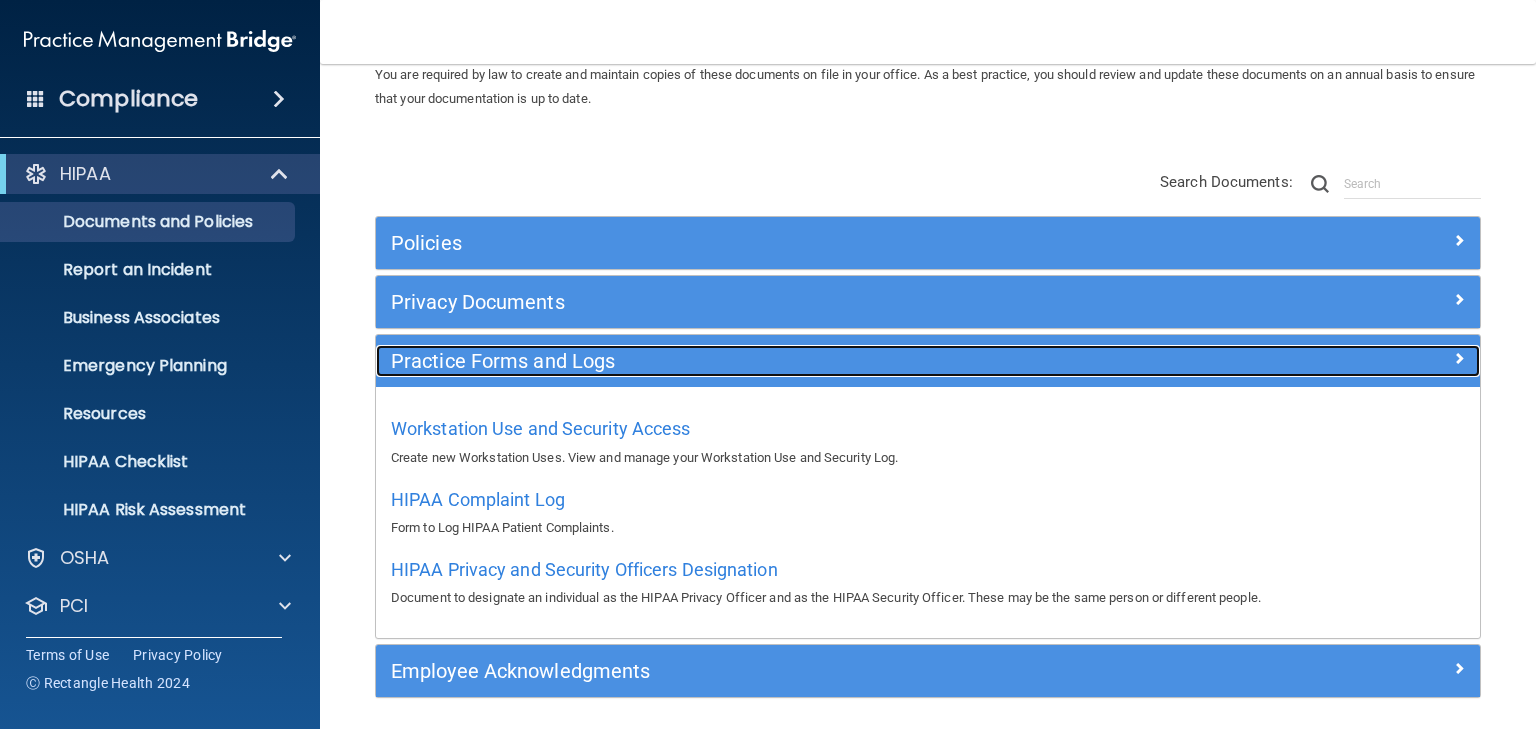 scroll, scrollTop: 160, scrollLeft: 0, axis: vertical 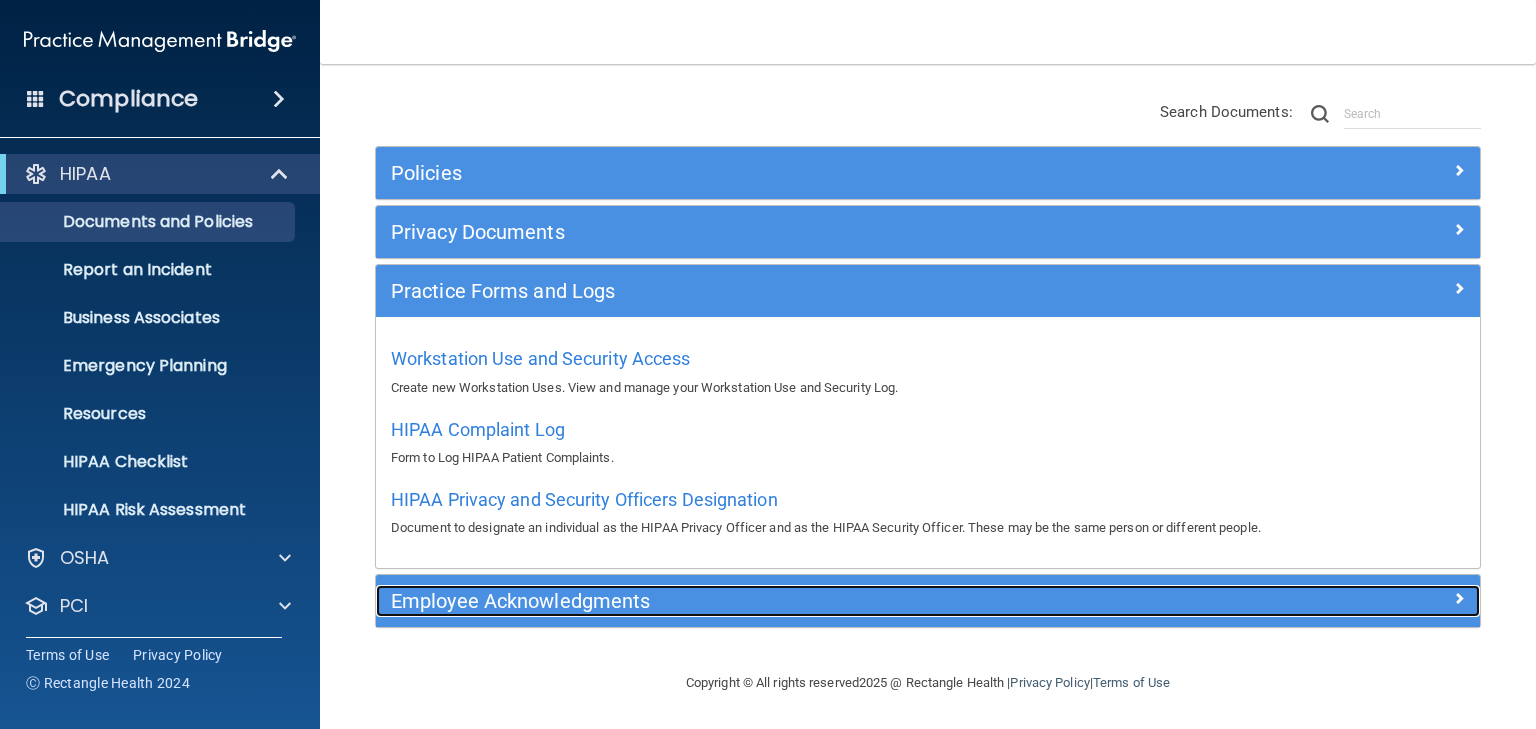 click on "Employee Acknowledgments" at bounding box center [790, 601] 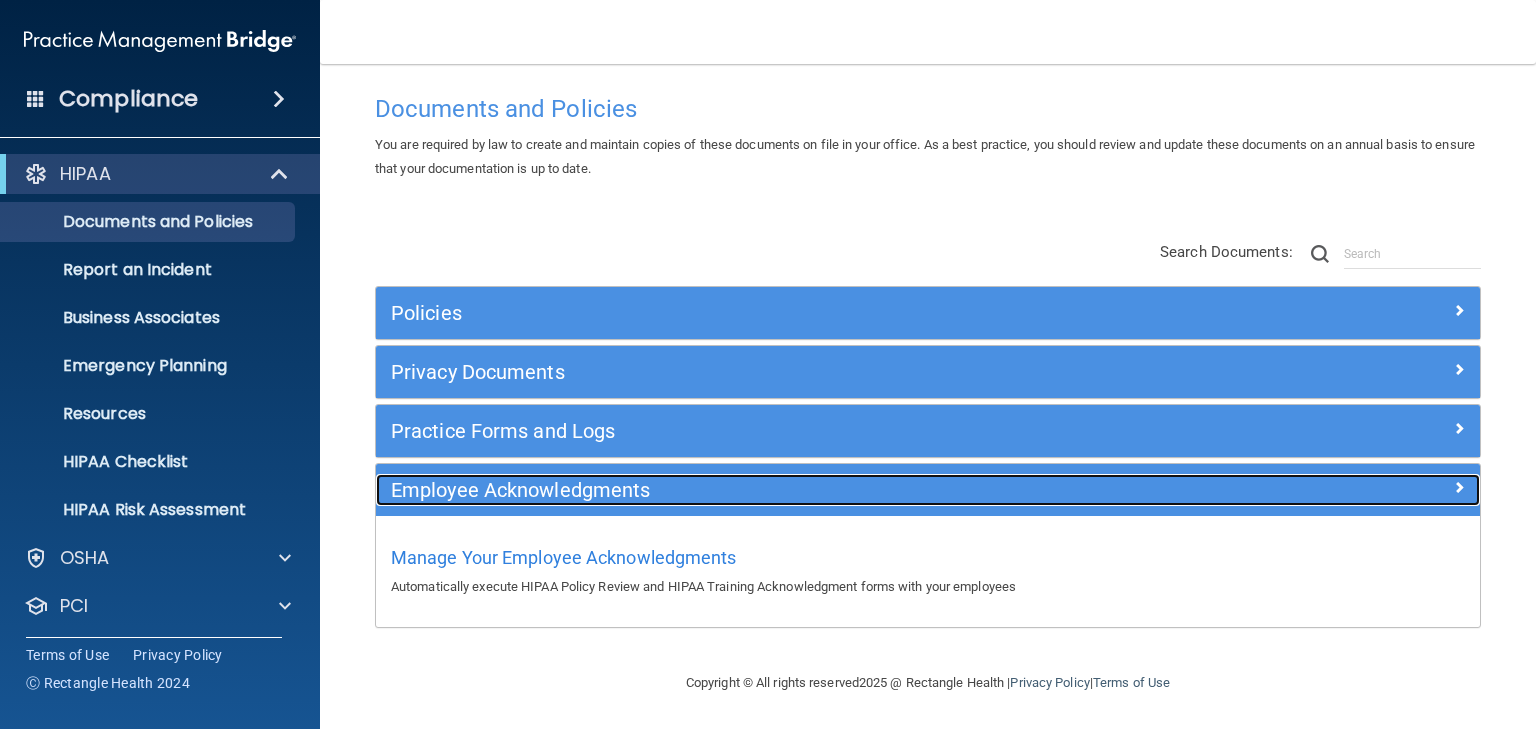 scroll, scrollTop: 20, scrollLeft: 0, axis: vertical 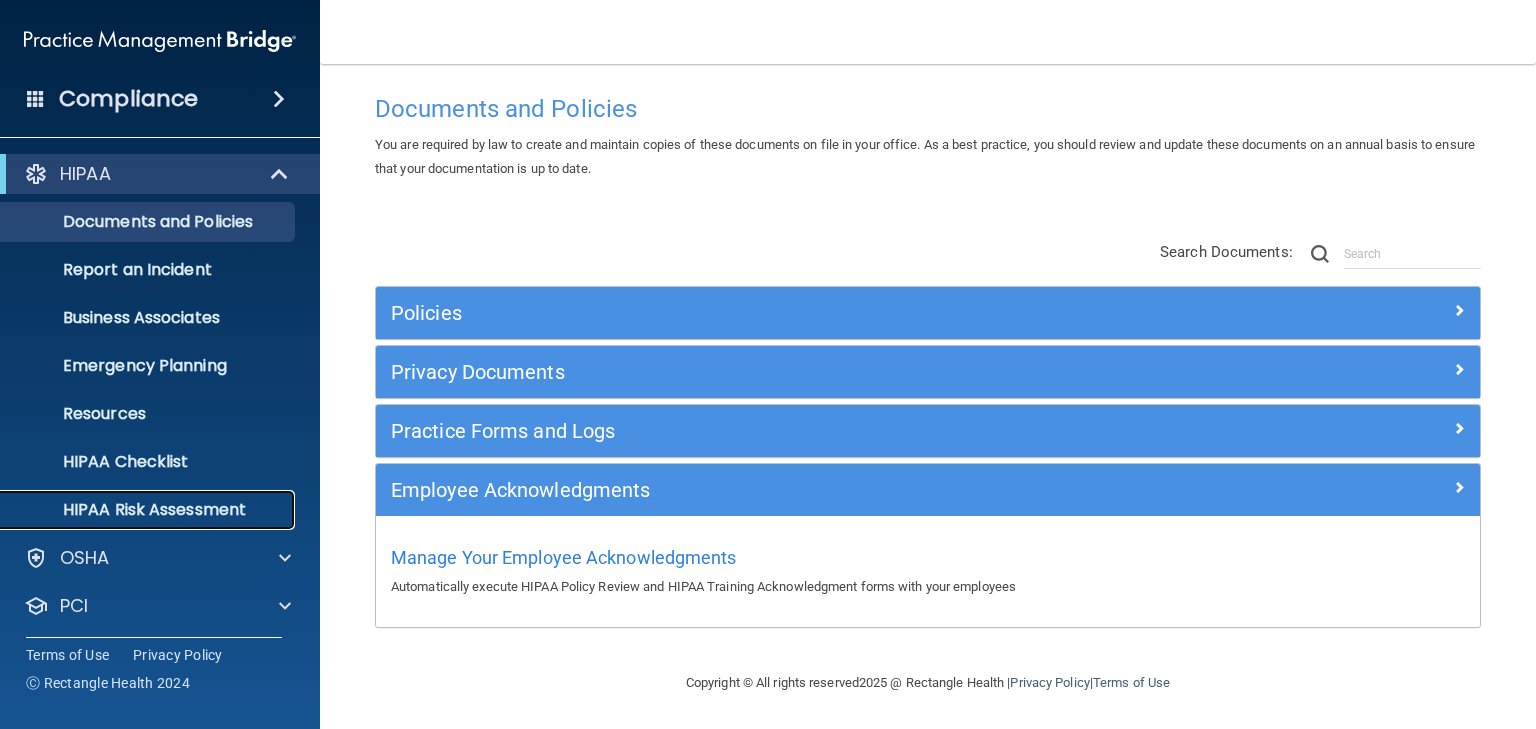 click on "HIPAA Risk Assessment" at bounding box center [149, 510] 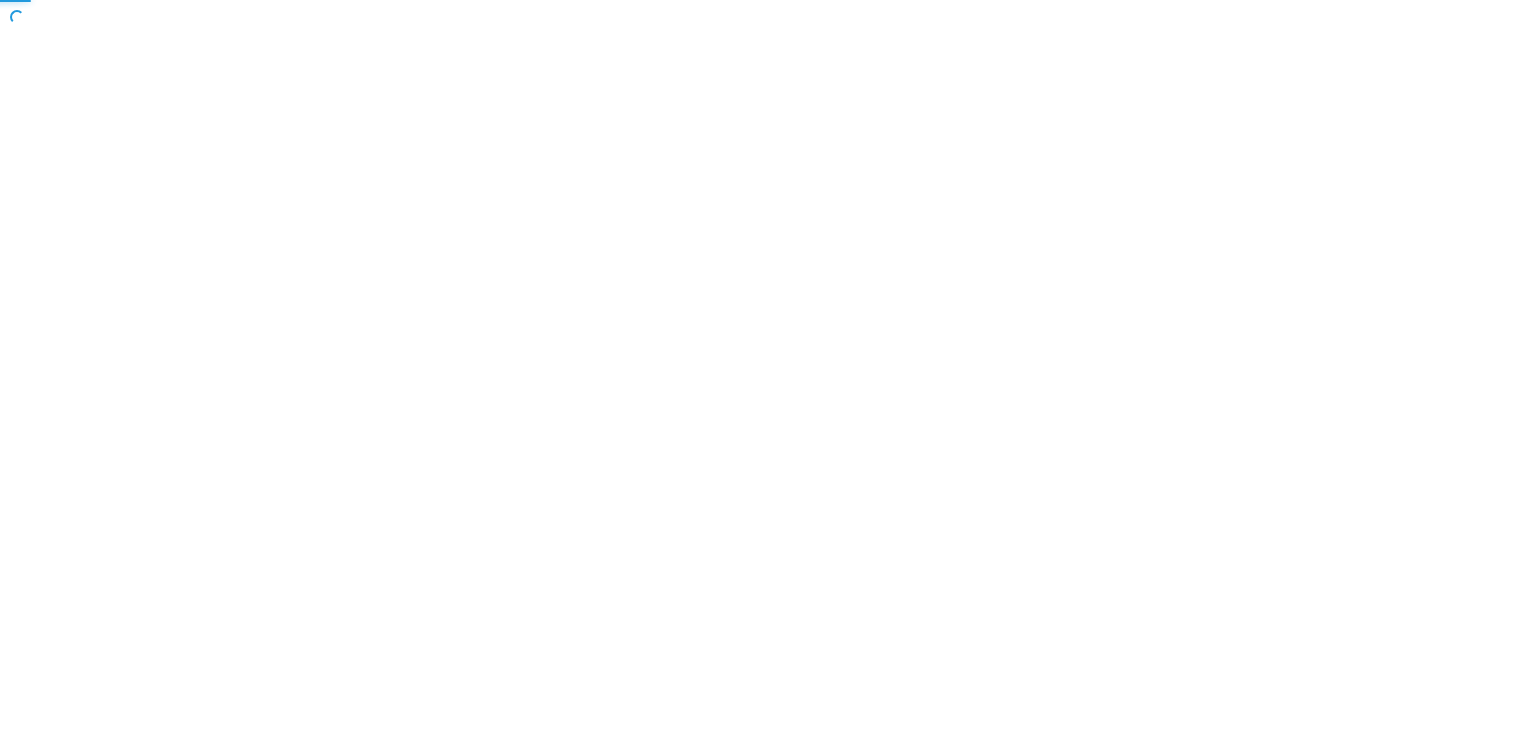 scroll, scrollTop: 0, scrollLeft: 0, axis: both 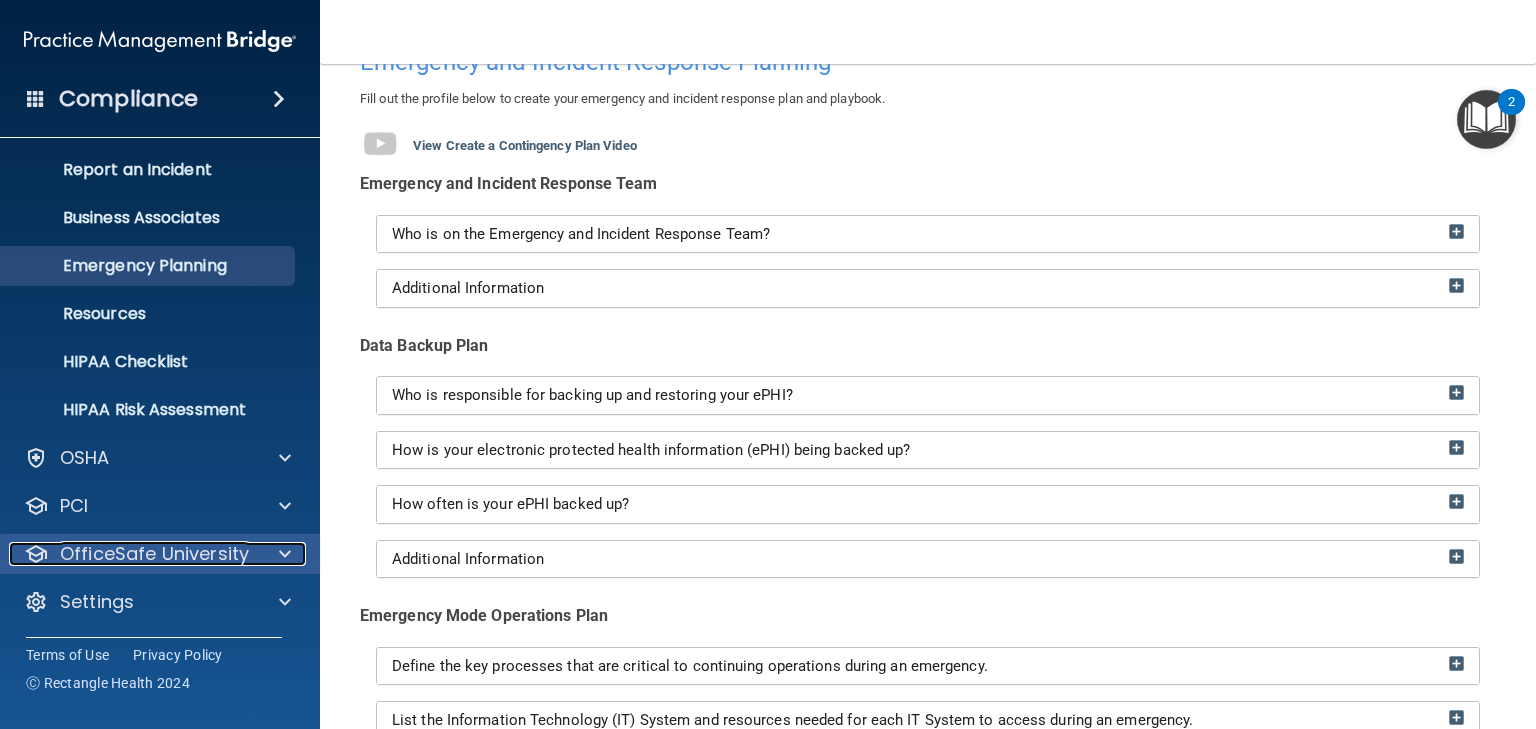 click on "OfficeSafe University" at bounding box center [154, 554] 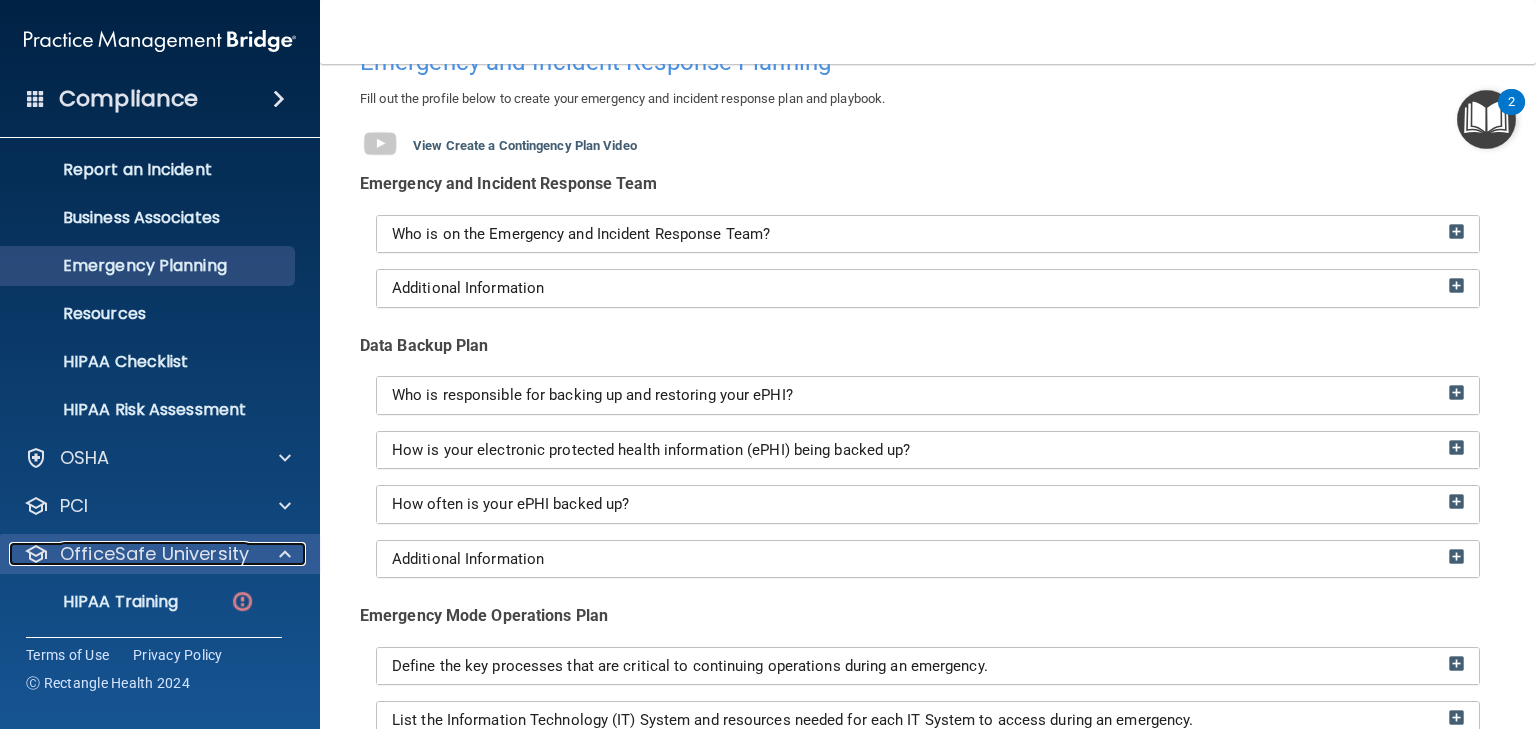scroll, scrollTop: 244, scrollLeft: 0, axis: vertical 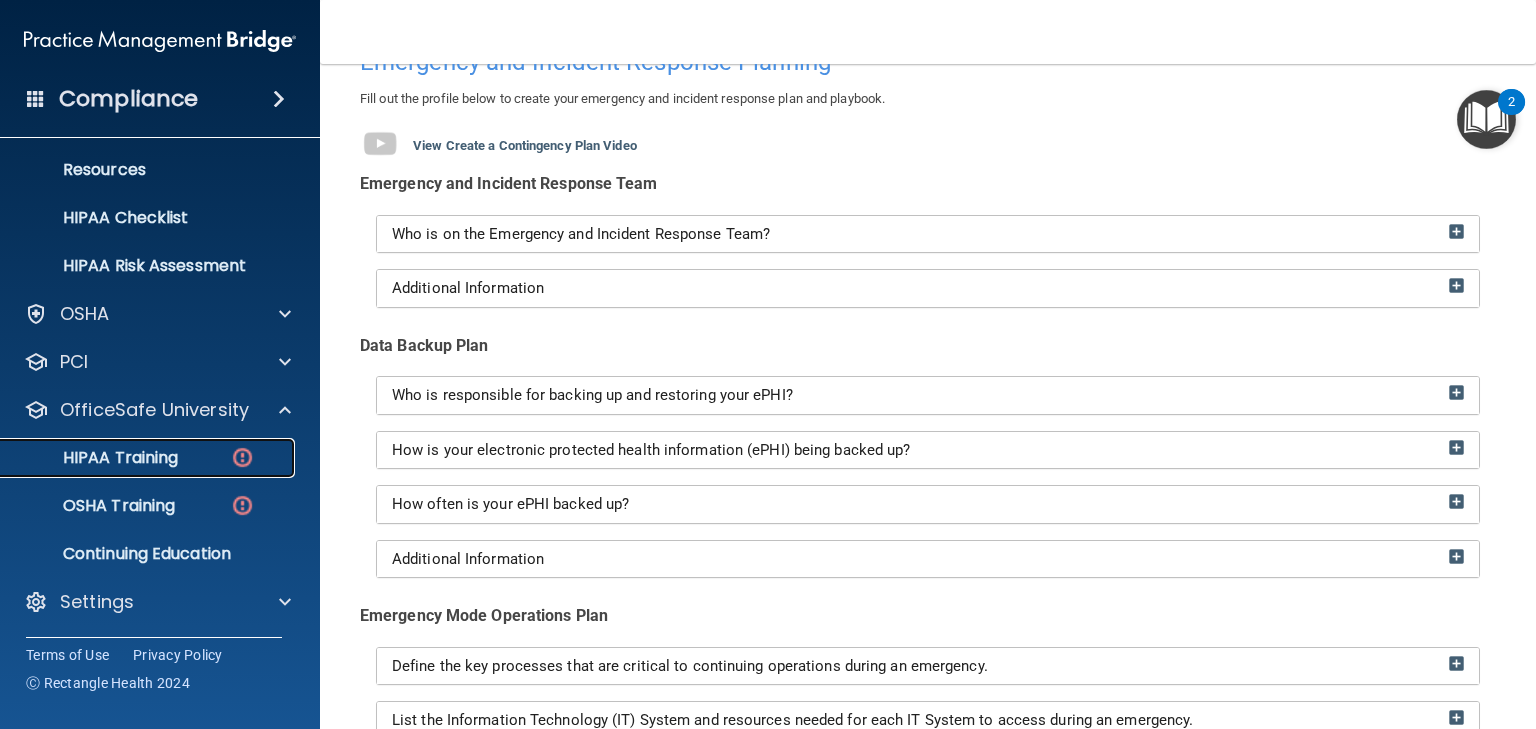 click on "HIPAA Training" at bounding box center (95, 458) 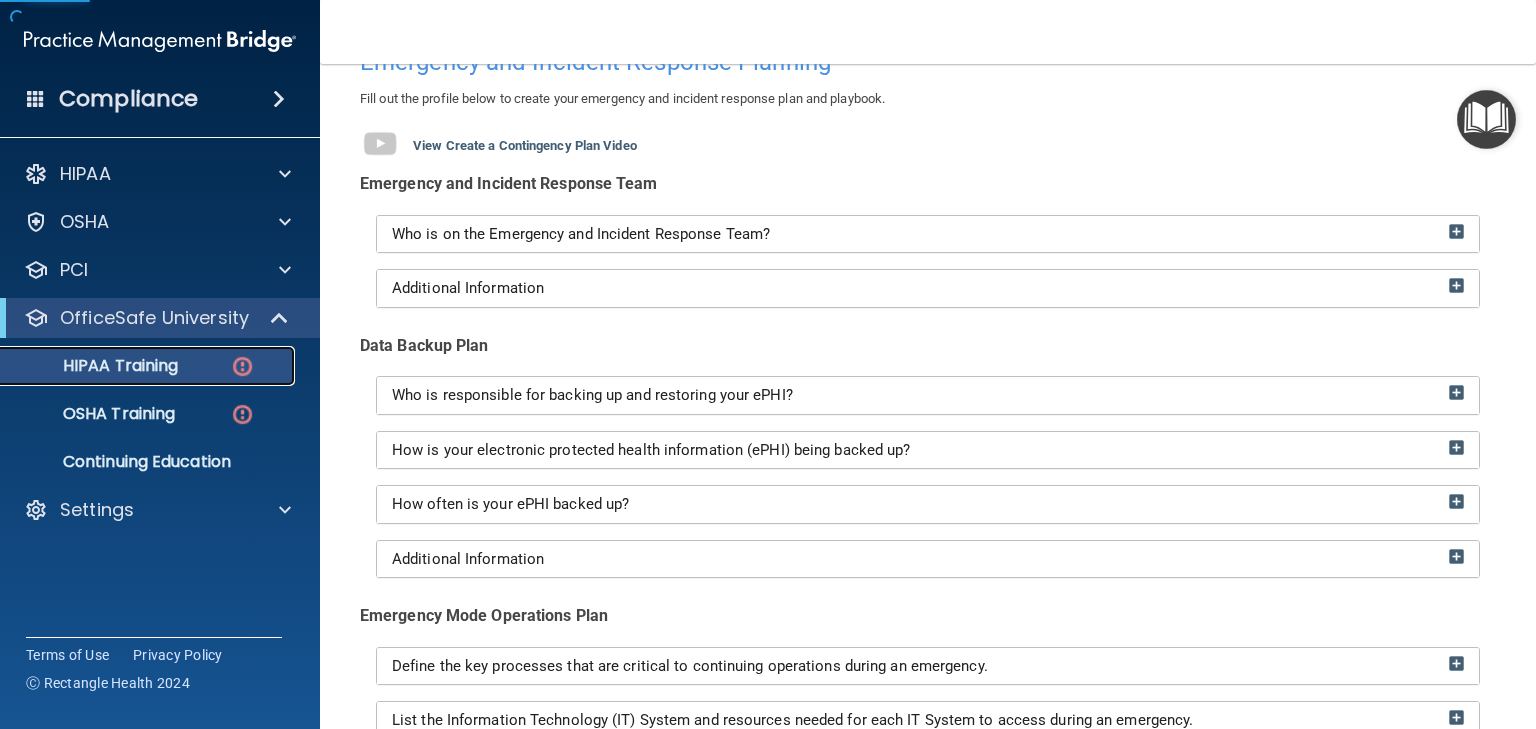 scroll, scrollTop: 0, scrollLeft: 0, axis: both 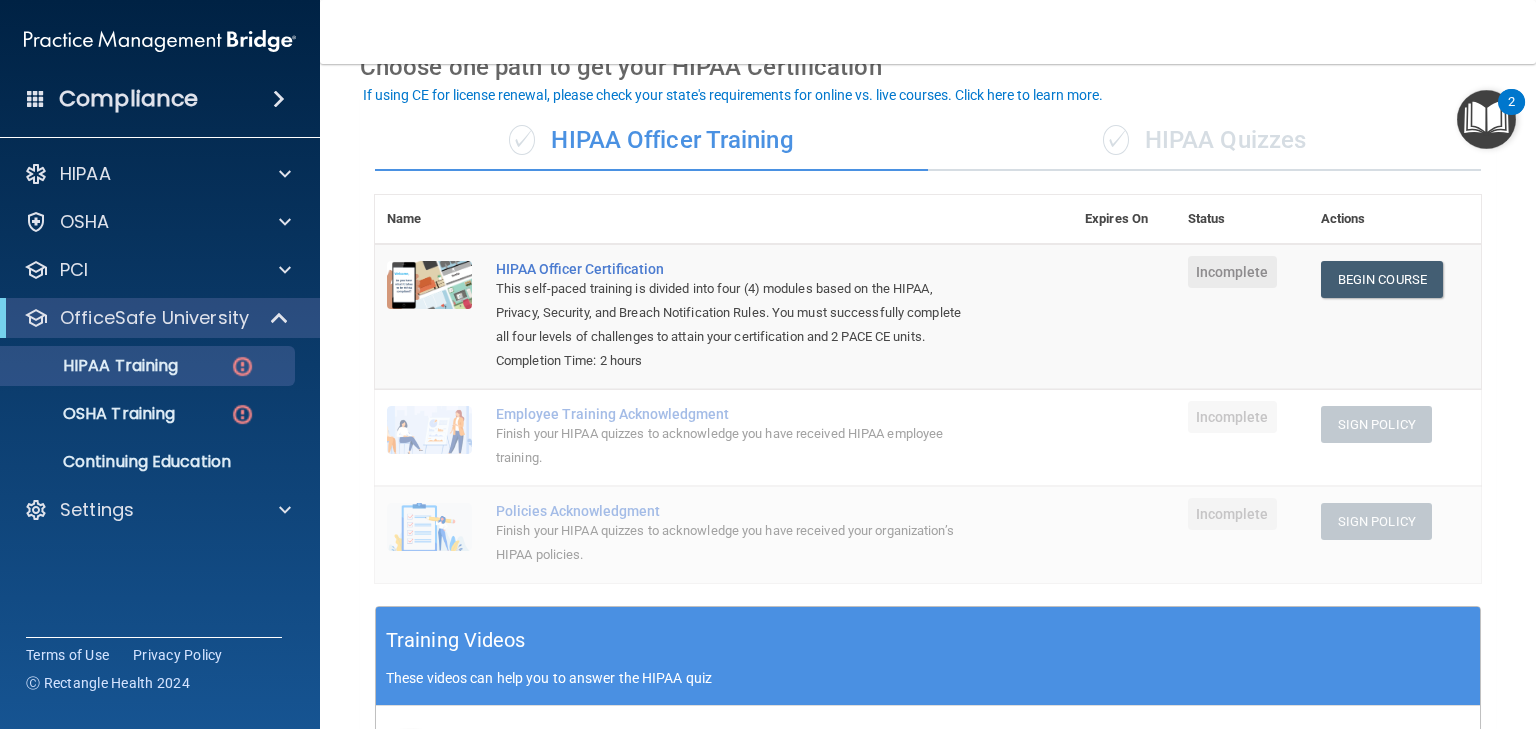 click on "✓   HIPAA Quizzes" at bounding box center (1204, 141) 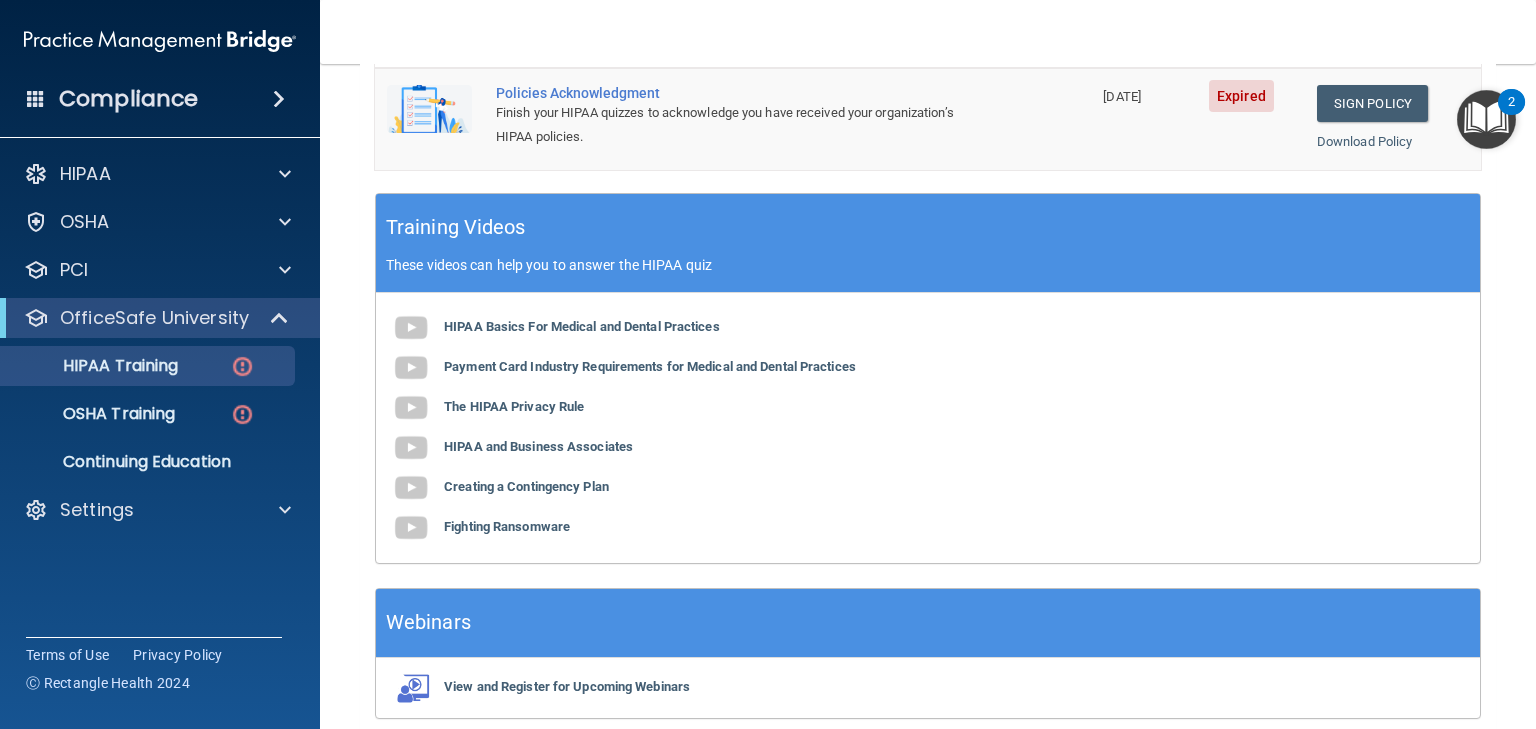scroll, scrollTop: 692, scrollLeft: 0, axis: vertical 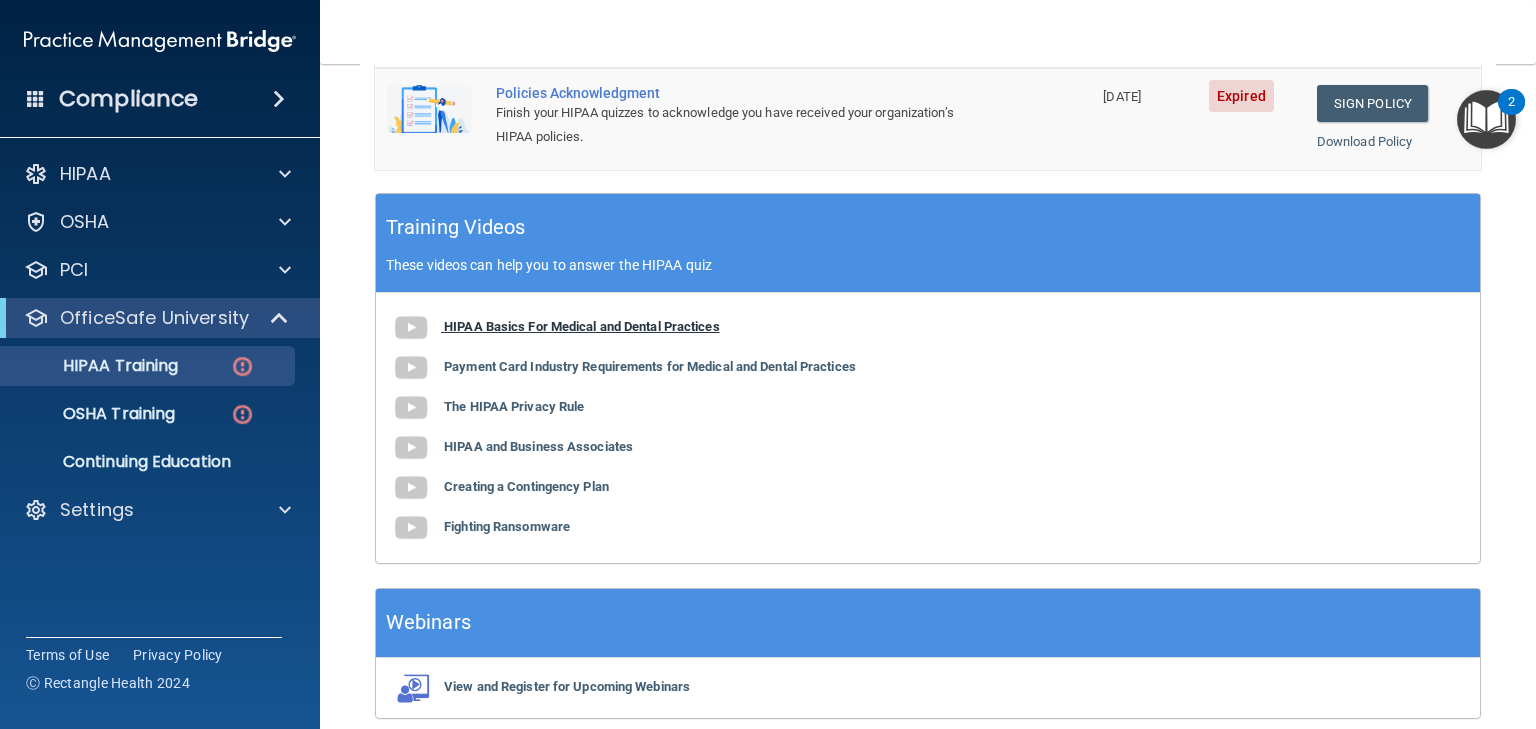 click on "HIPAA Basics For Medical and Dental Practices" at bounding box center (582, 326) 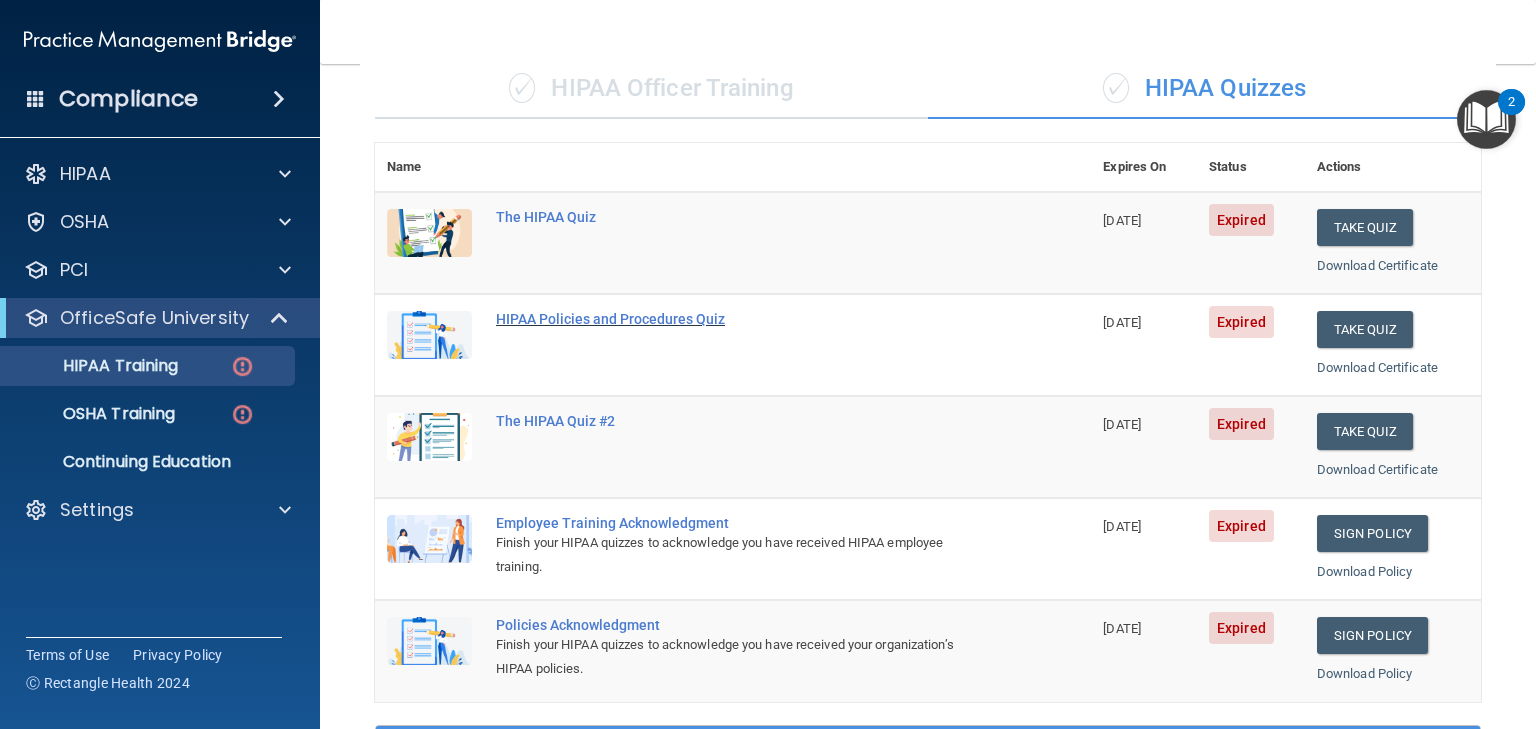 scroll, scrollTop: 152, scrollLeft: 0, axis: vertical 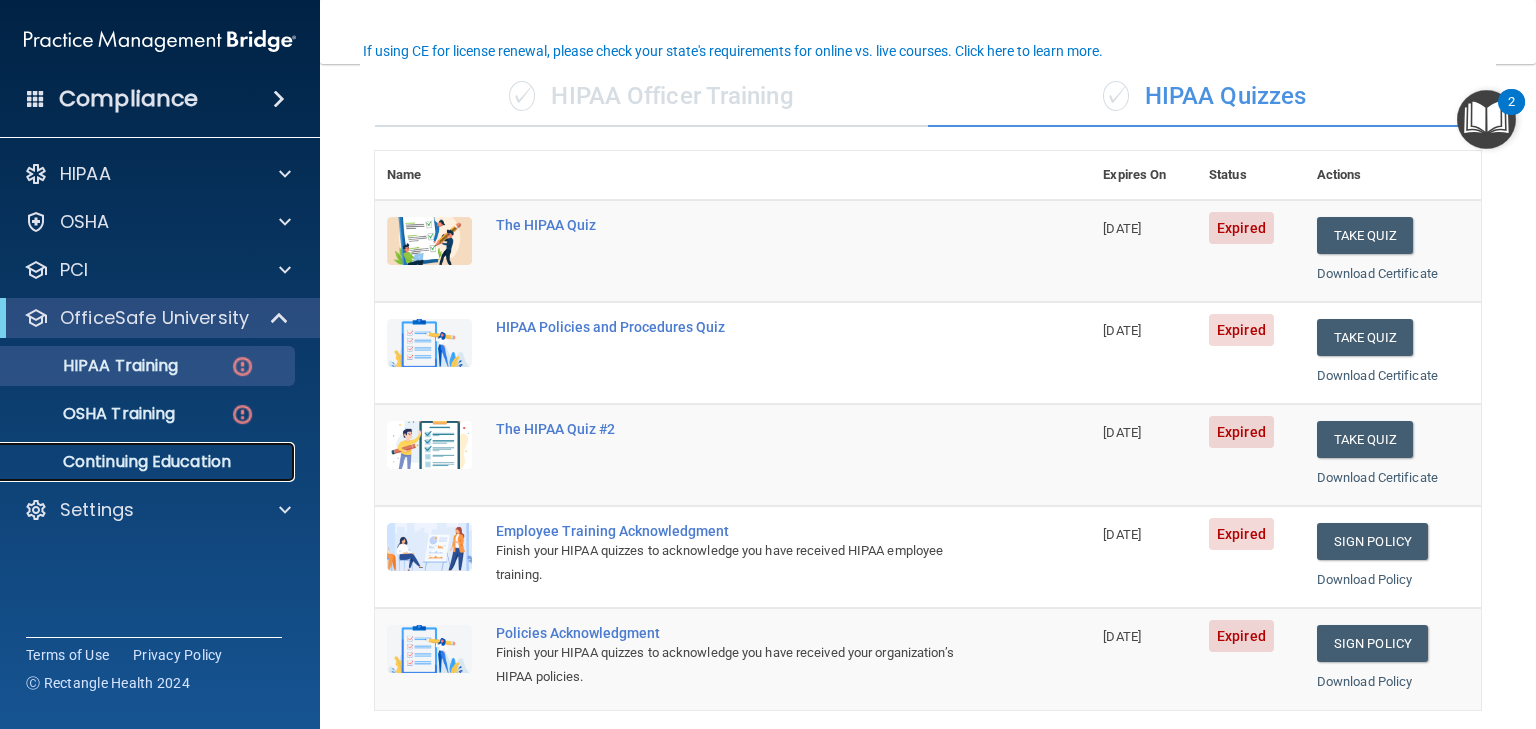 click on "Continuing Education" at bounding box center (149, 462) 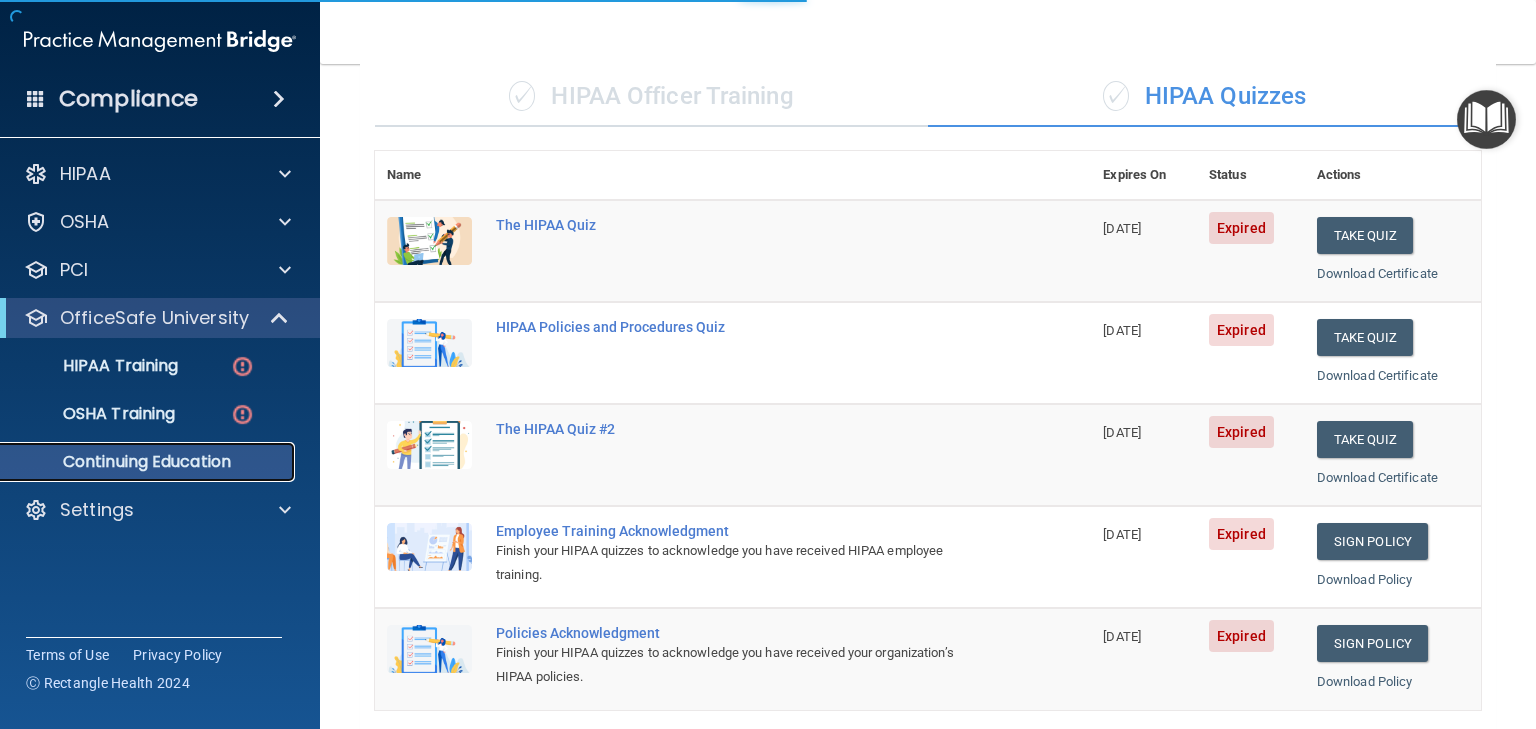 scroll, scrollTop: 0, scrollLeft: 0, axis: both 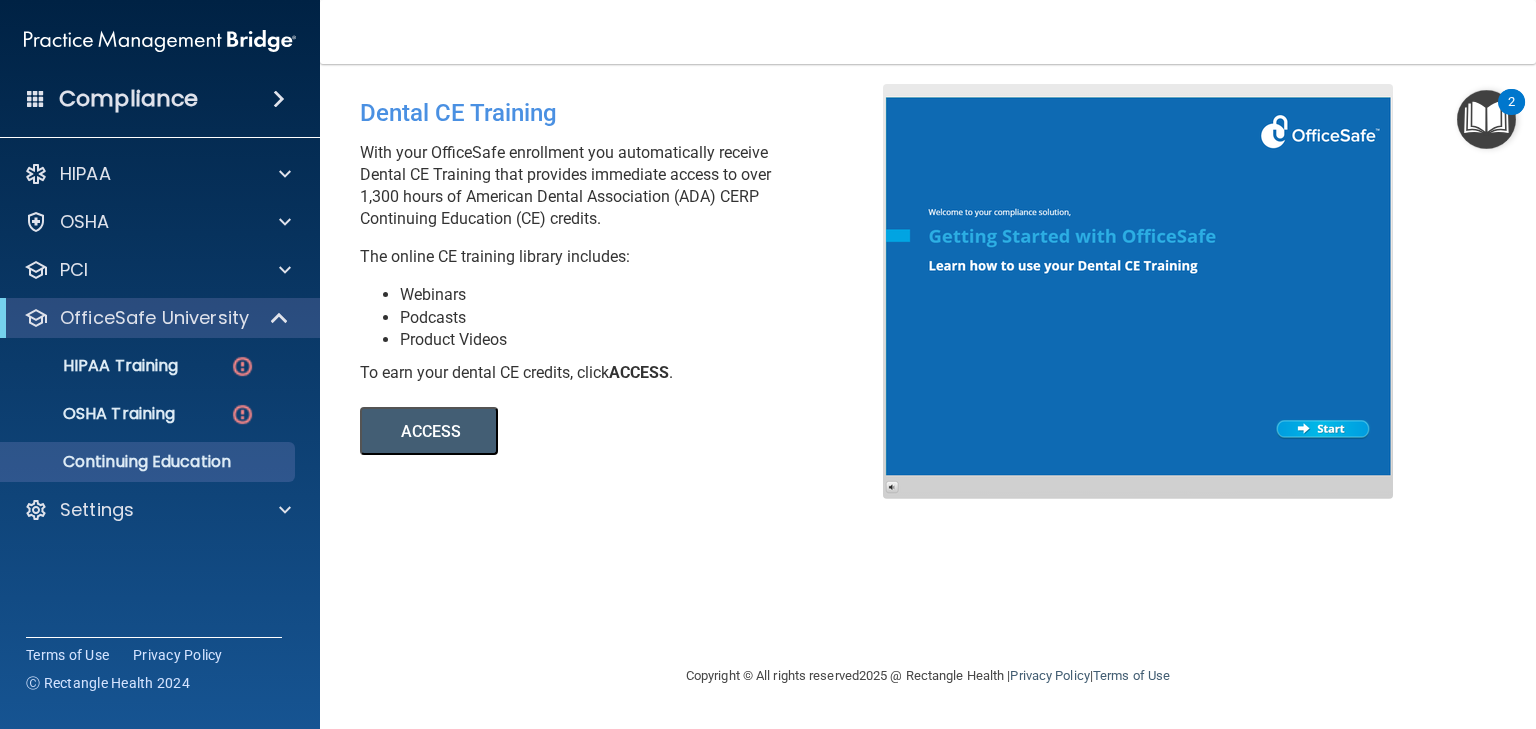 click on "ACCESS" at bounding box center (429, 431) 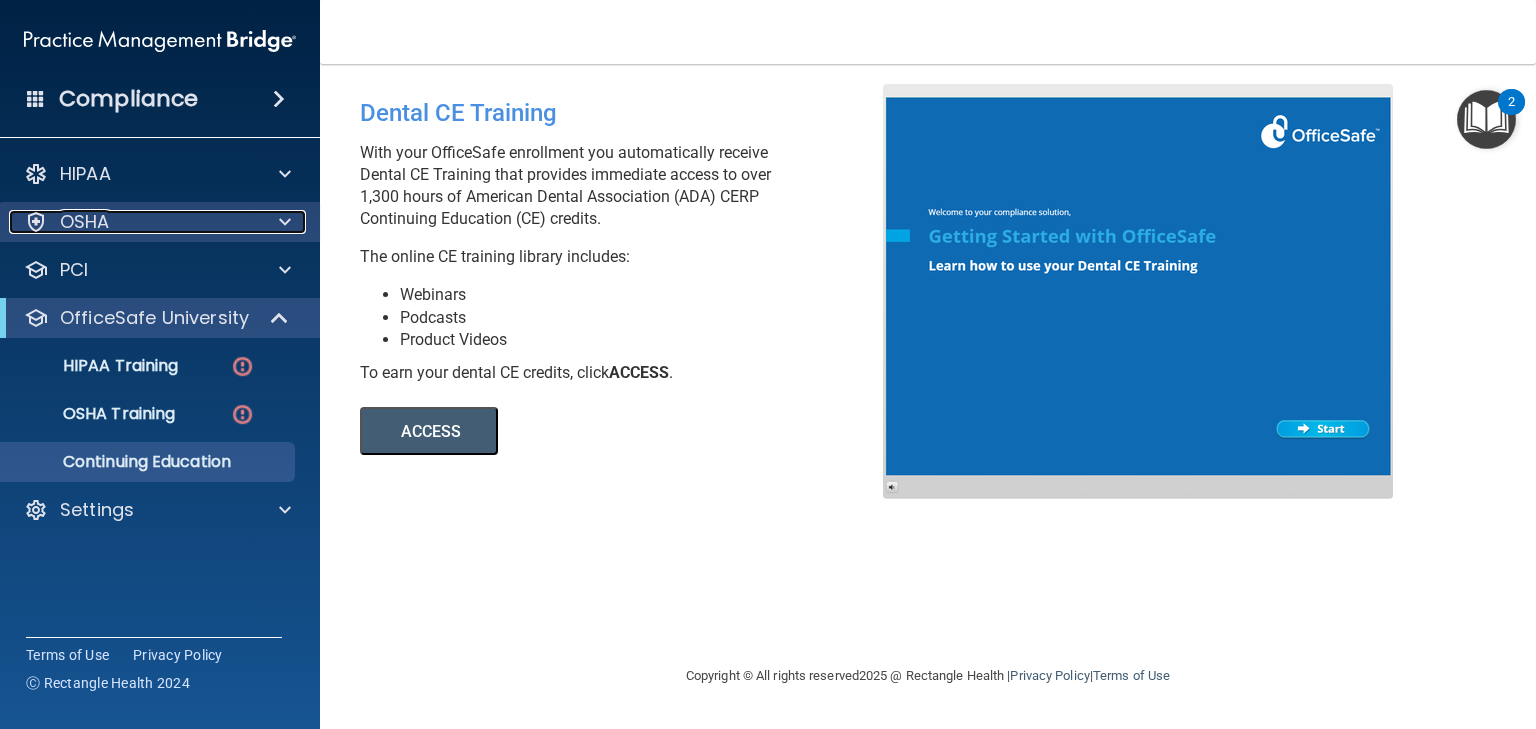 click on "OSHA" at bounding box center [85, 222] 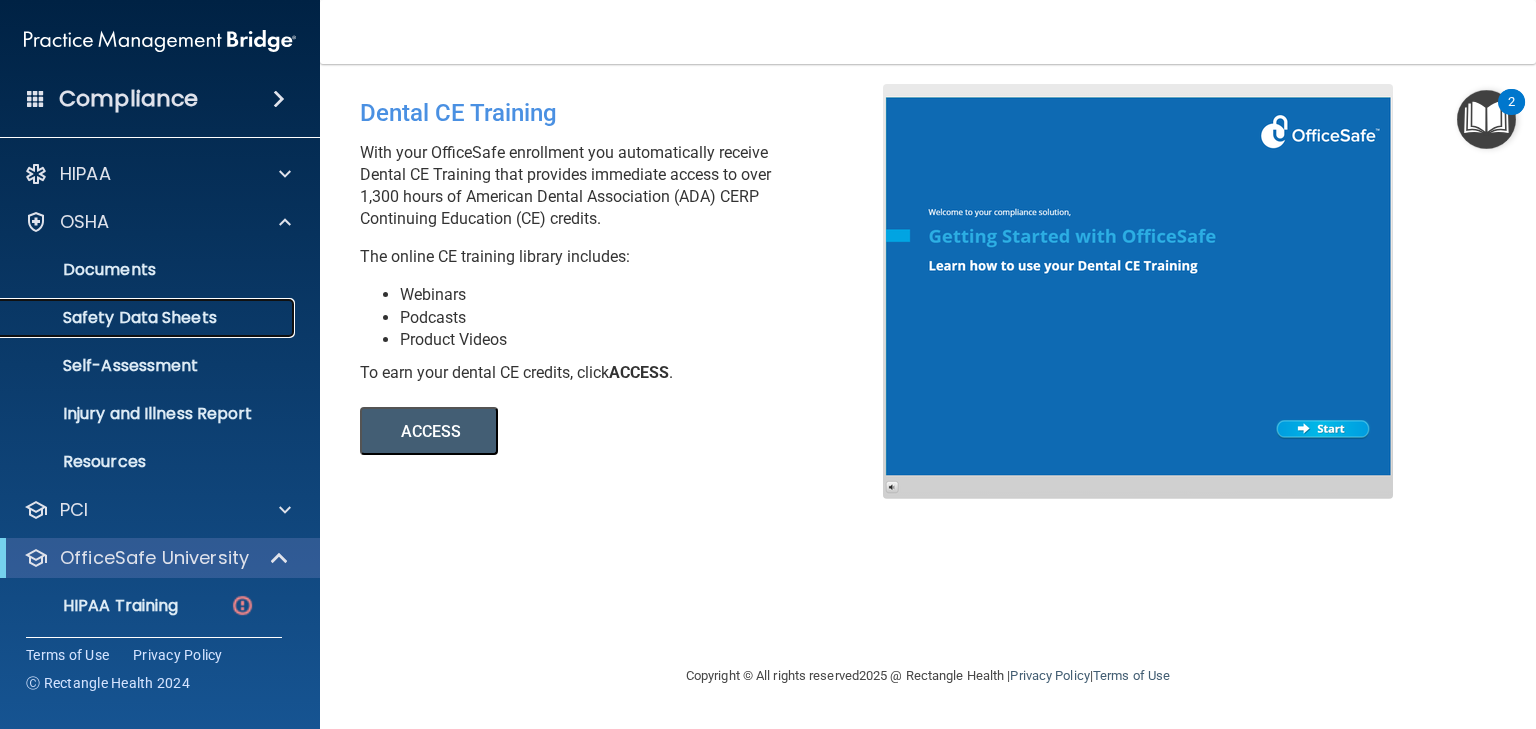 click on "Safety Data Sheets" at bounding box center (149, 318) 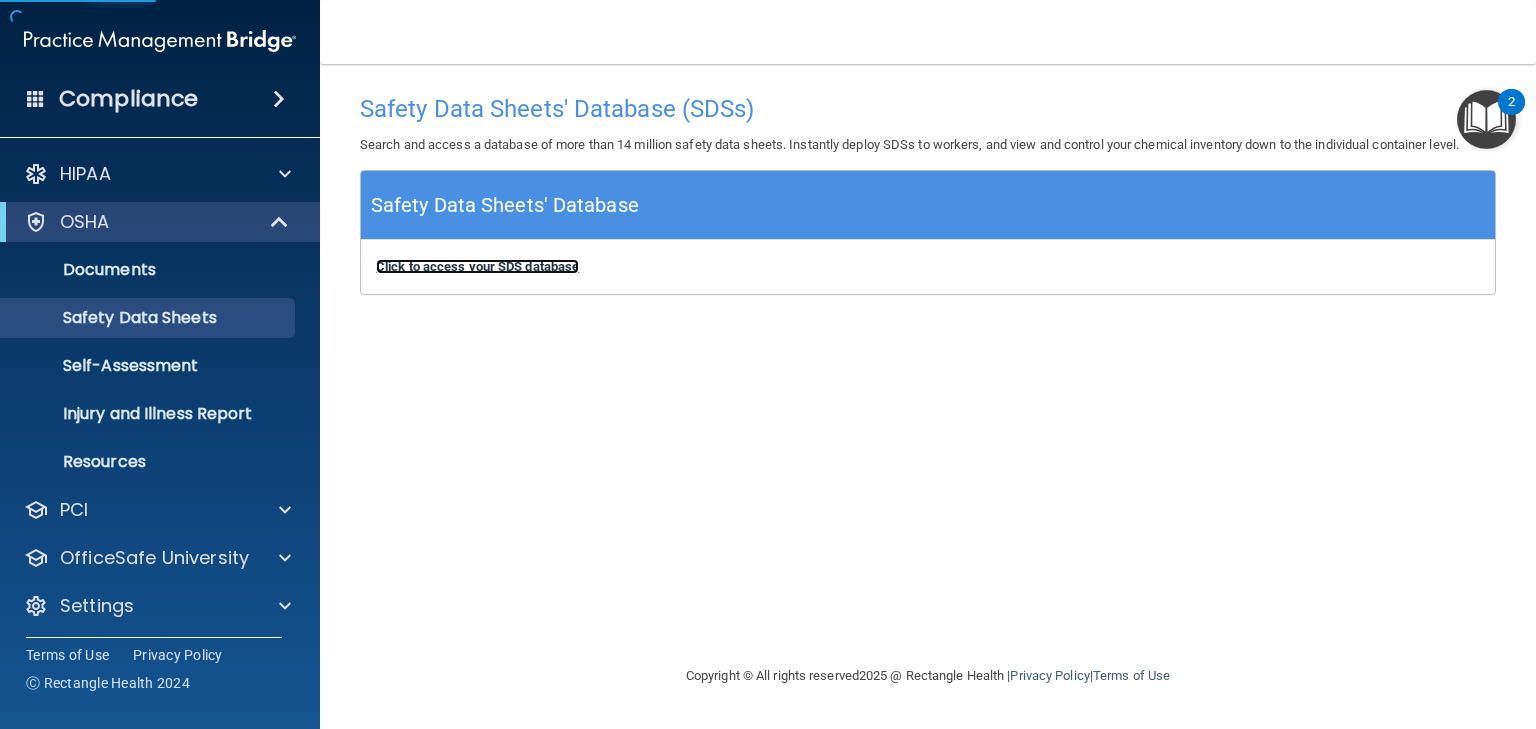 click on "Click to access your SDS database" at bounding box center (477, 266) 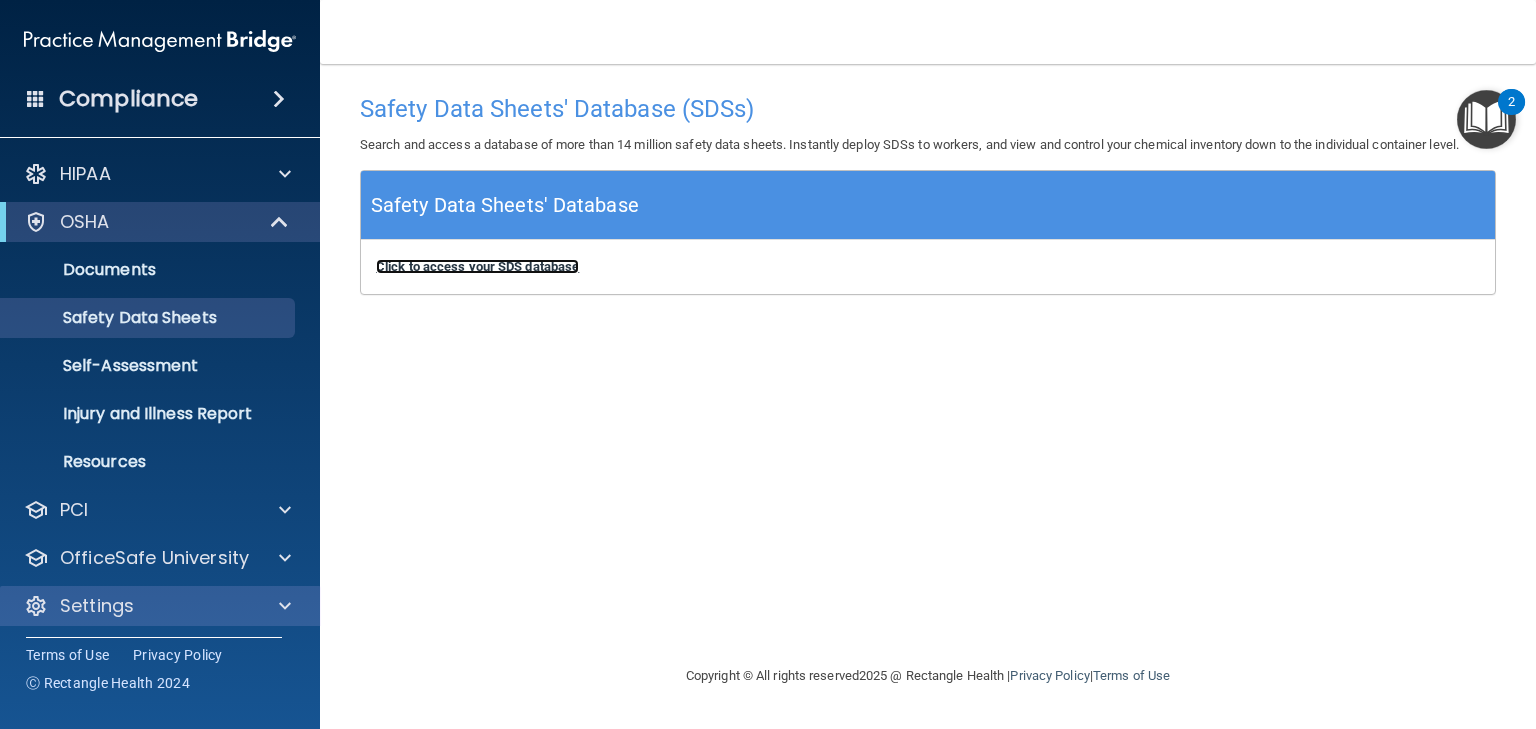 scroll, scrollTop: 4, scrollLeft: 0, axis: vertical 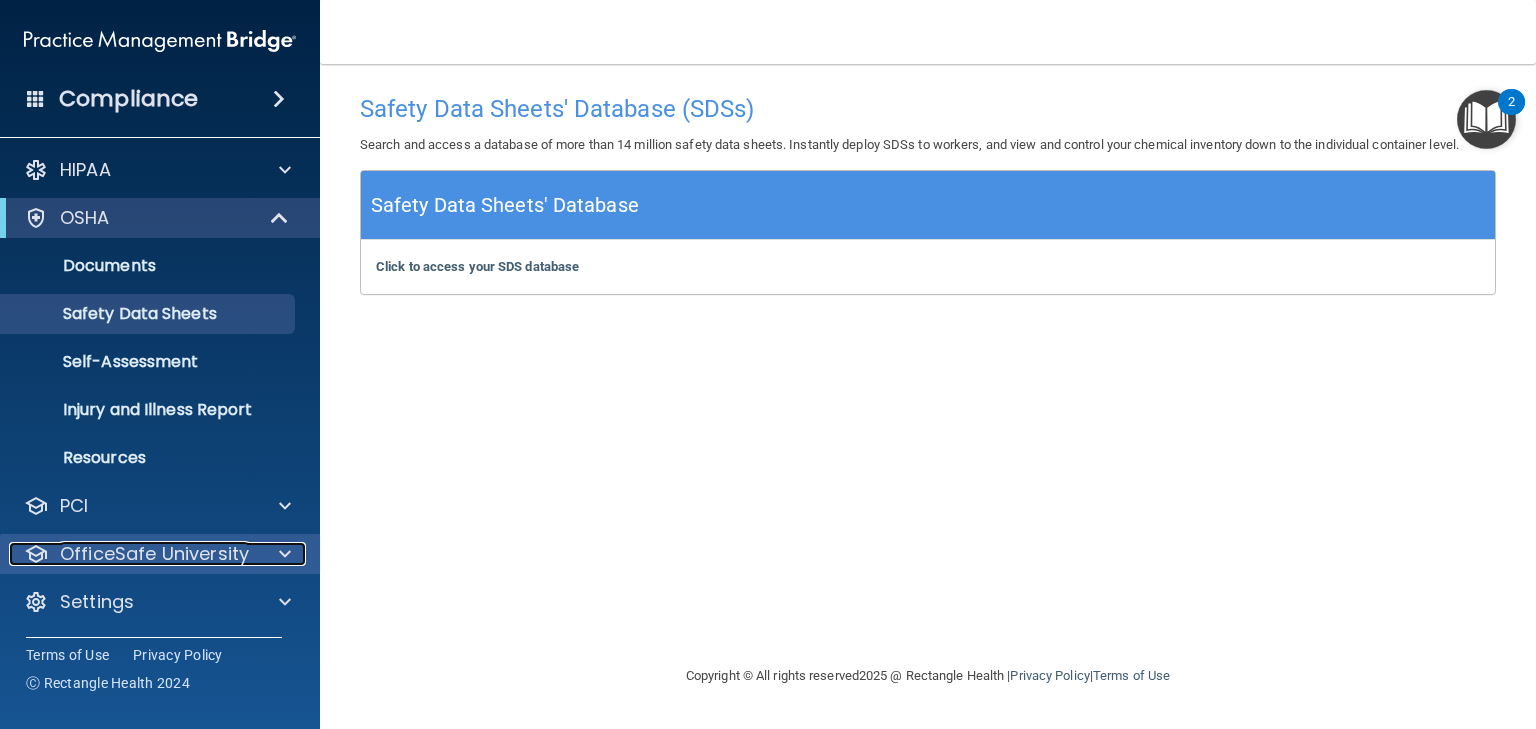 click on "OfficeSafe University" at bounding box center [154, 554] 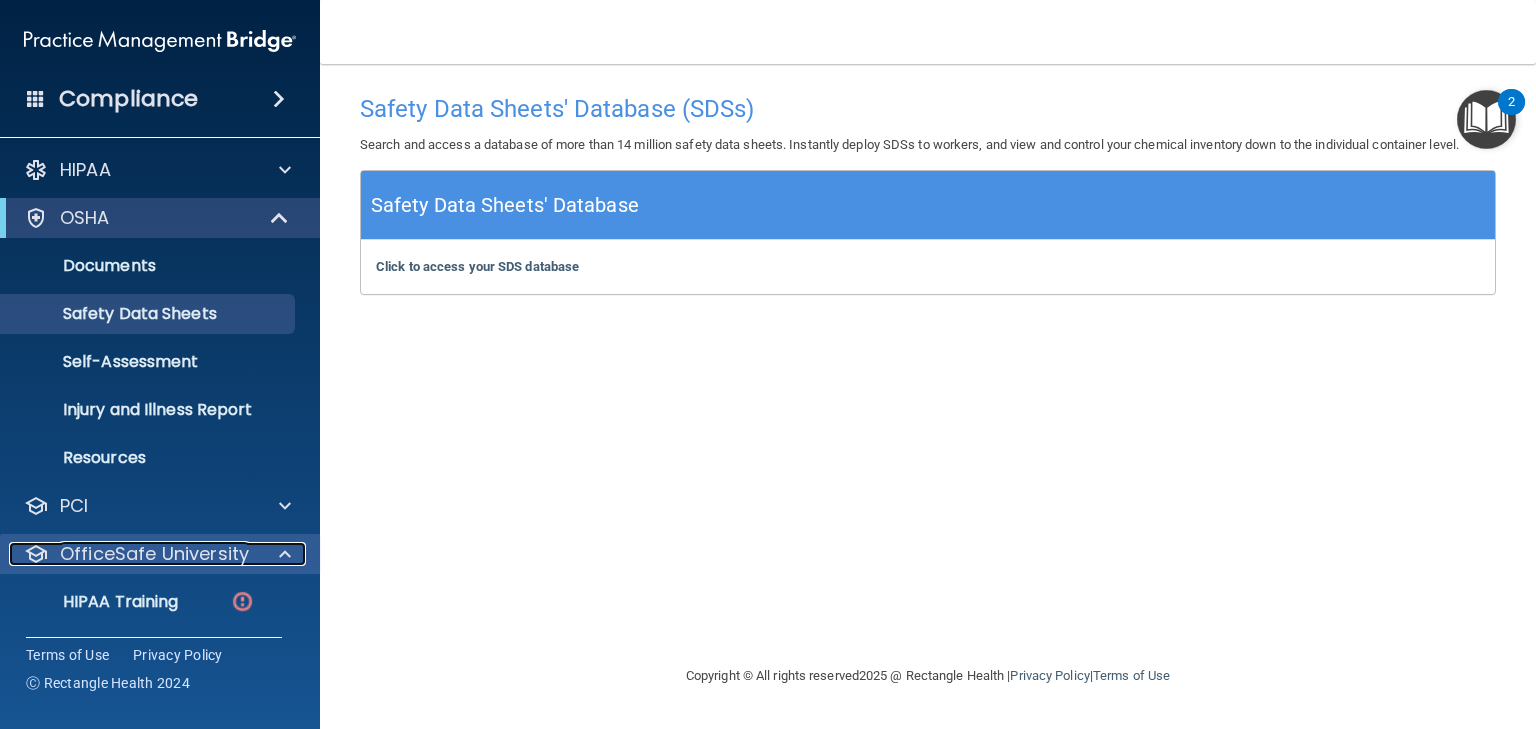 scroll, scrollTop: 148, scrollLeft: 0, axis: vertical 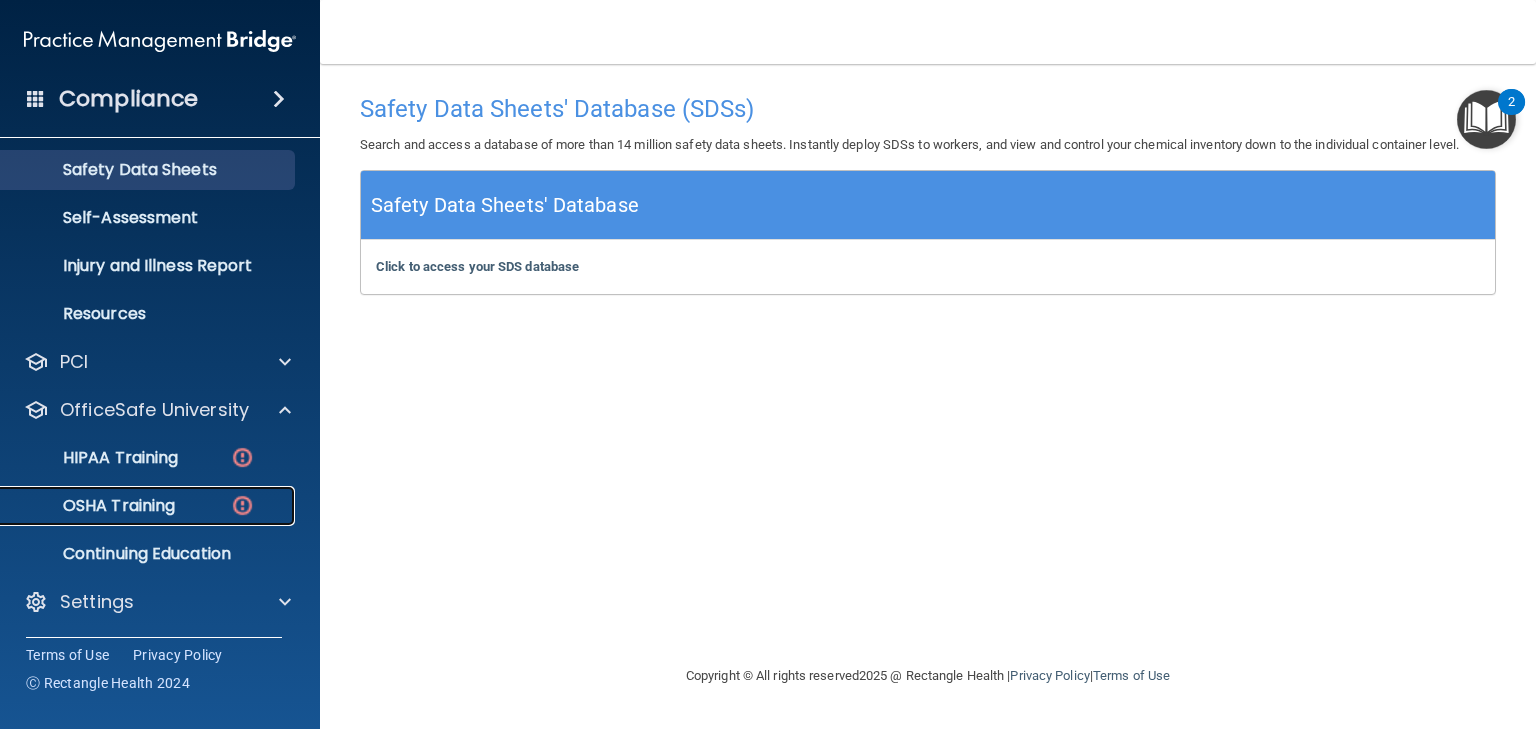 click on "OSHA Training" at bounding box center [94, 506] 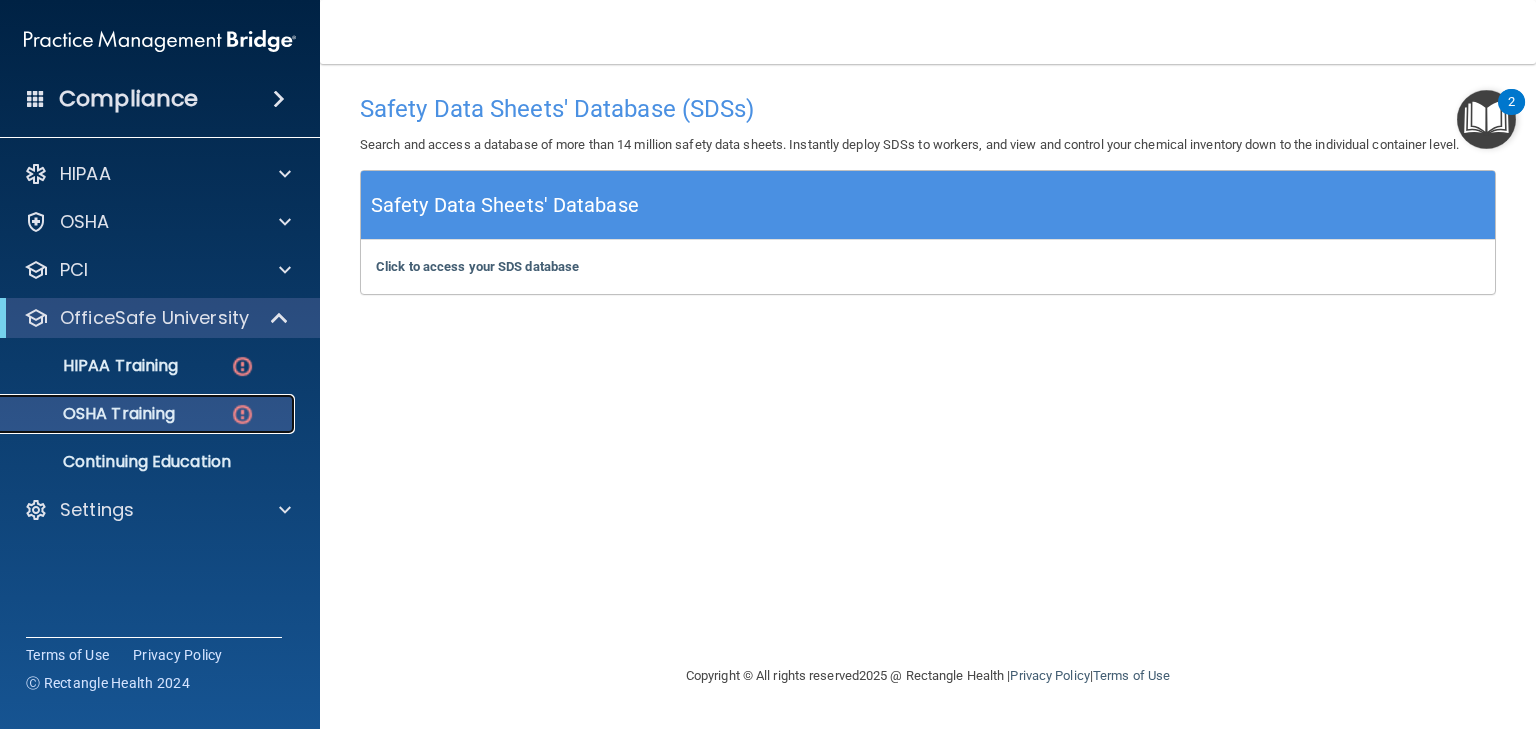 scroll, scrollTop: 0, scrollLeft: 0, axis: both 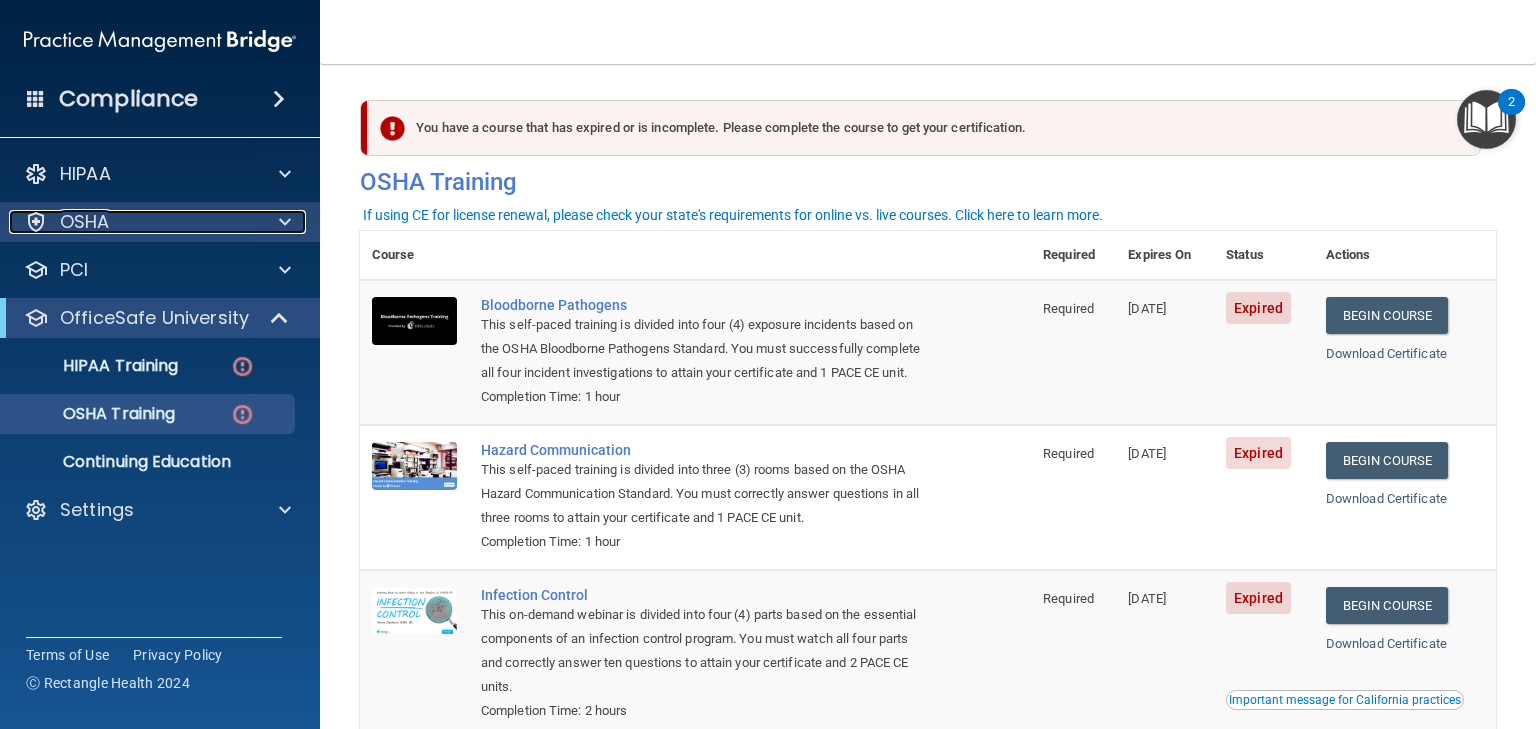 click on "OSHA" at bounding box center [85, 222] 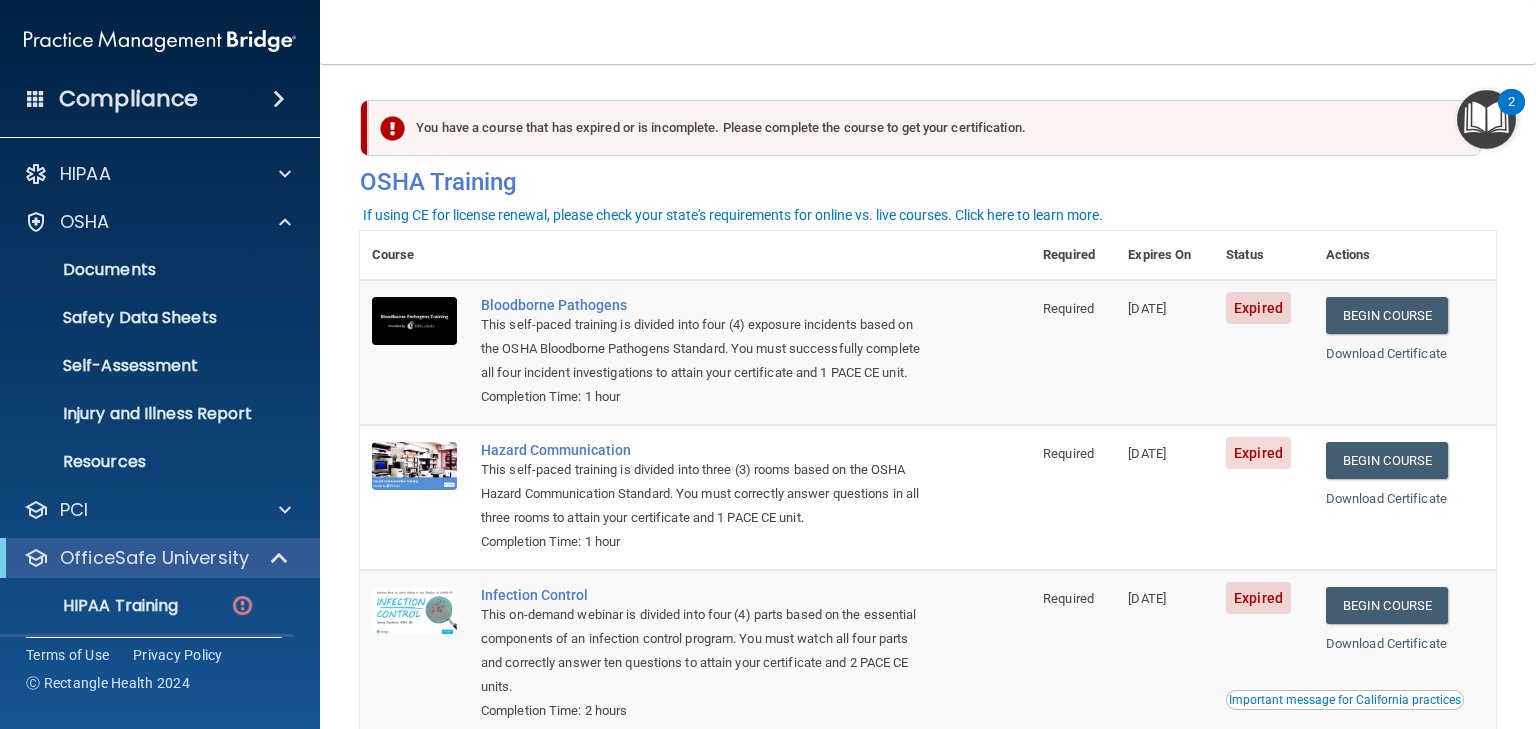 click at bounding box center [279, 99] 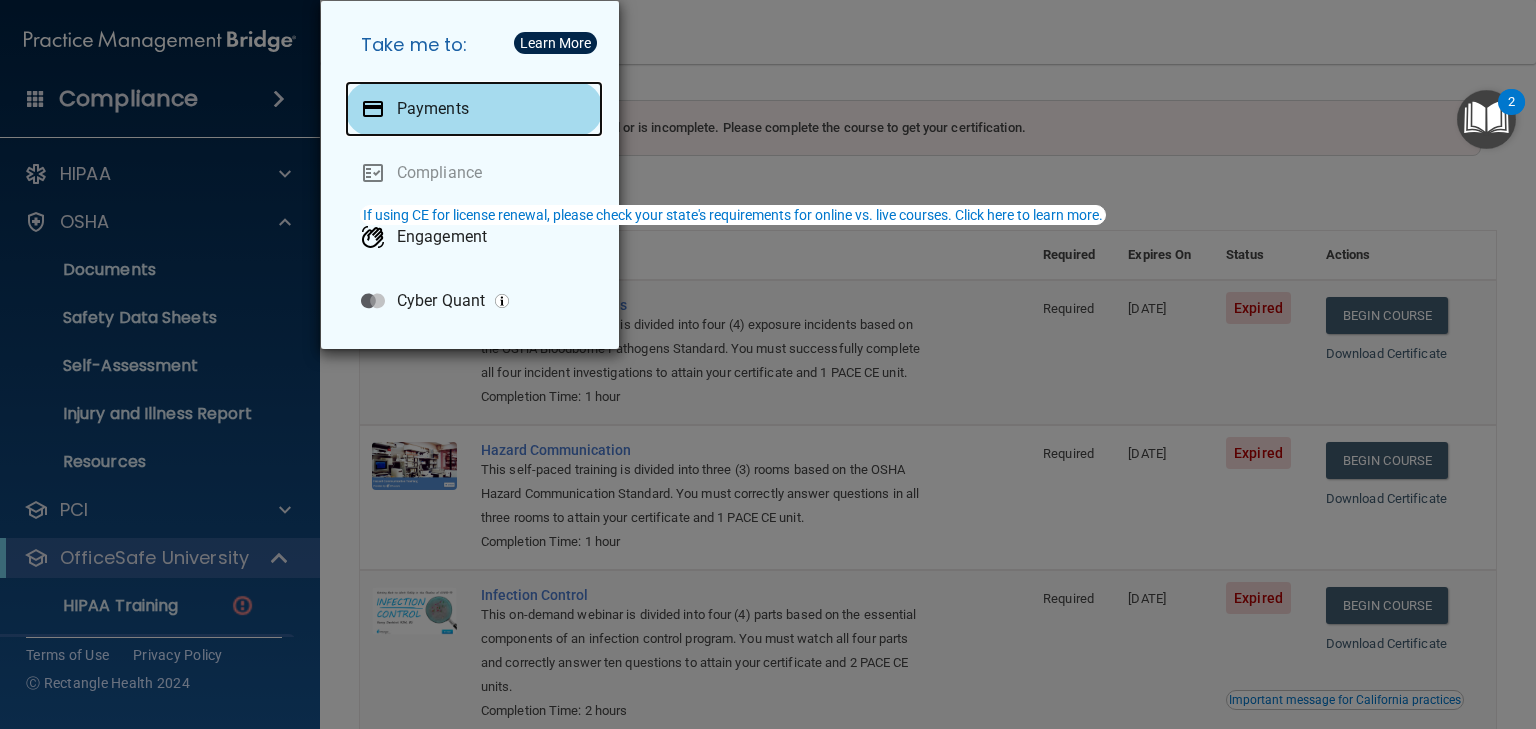 click on "Payments" at bounding box center (433, 109) 